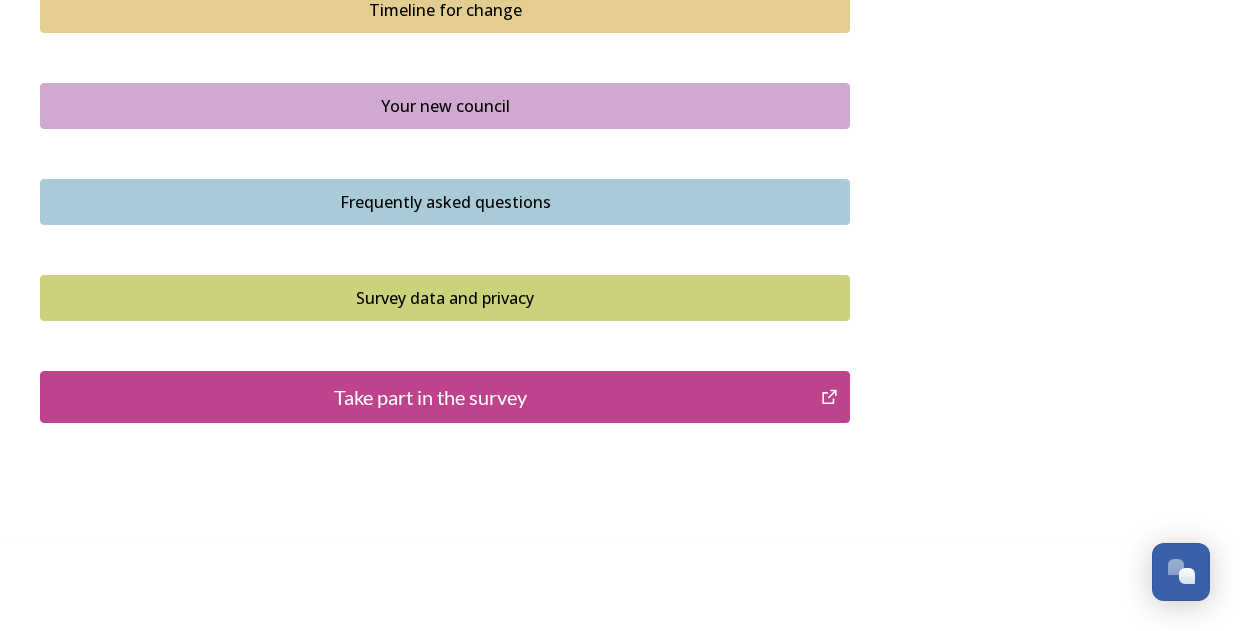 scroll, scrollTop: 1502, scrollLeft: 0, axis: vertical 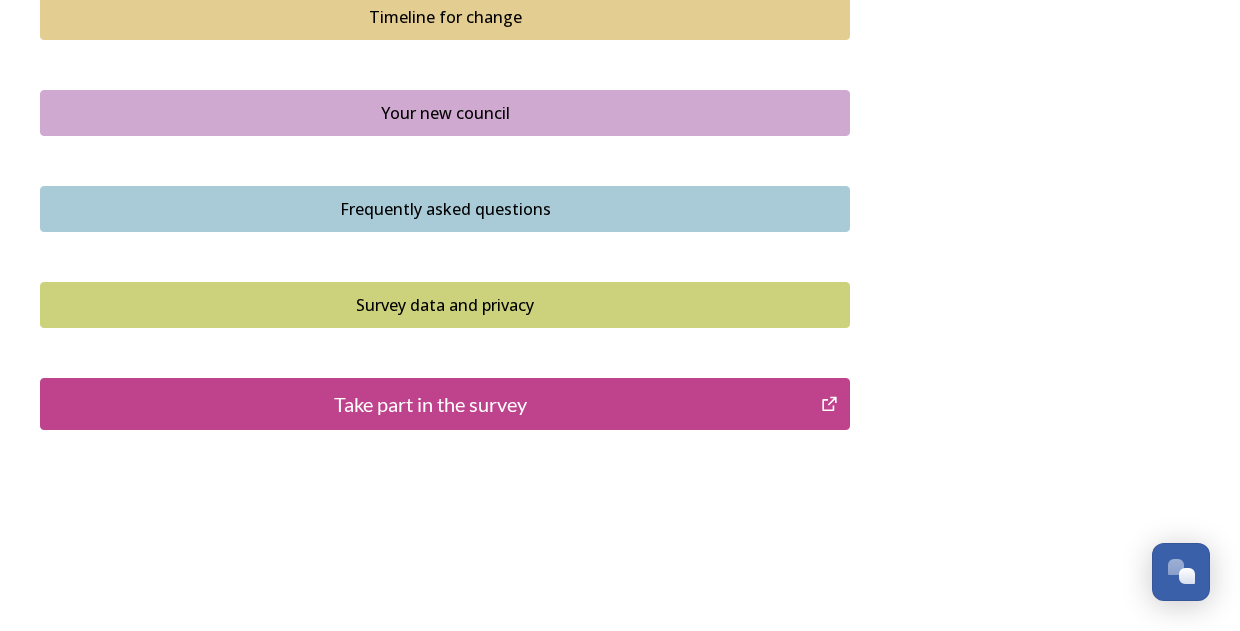 click on "Take part in the survey" at bounding box center [430, 404] 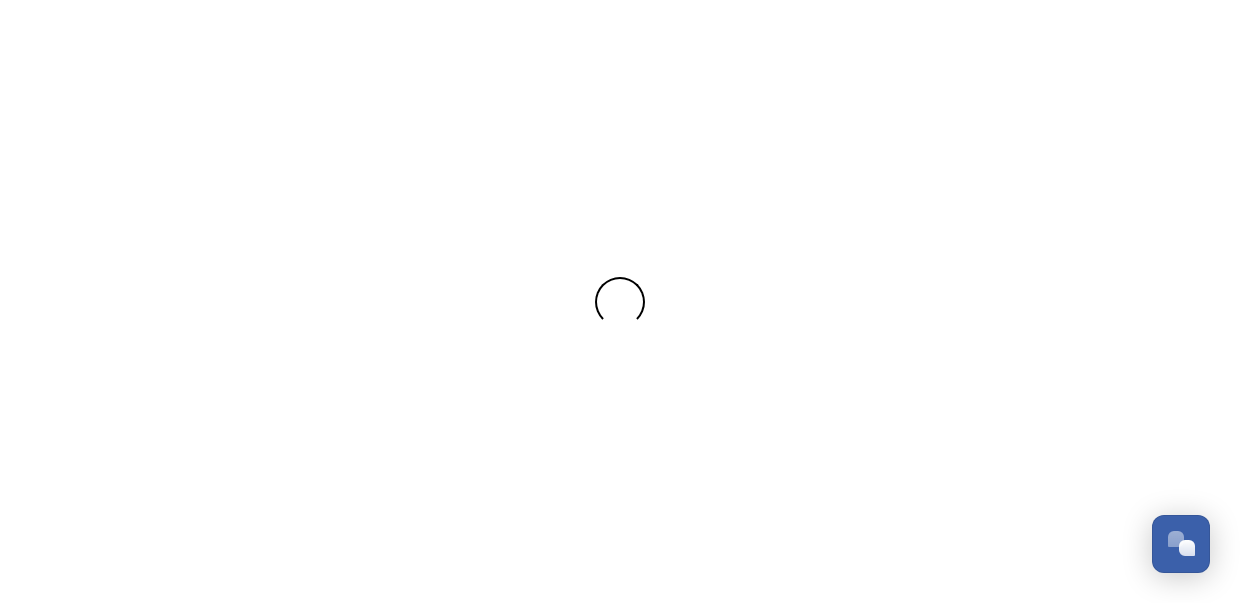 scroll, scrollTop: 0, scrollLeft: 0, axis: both 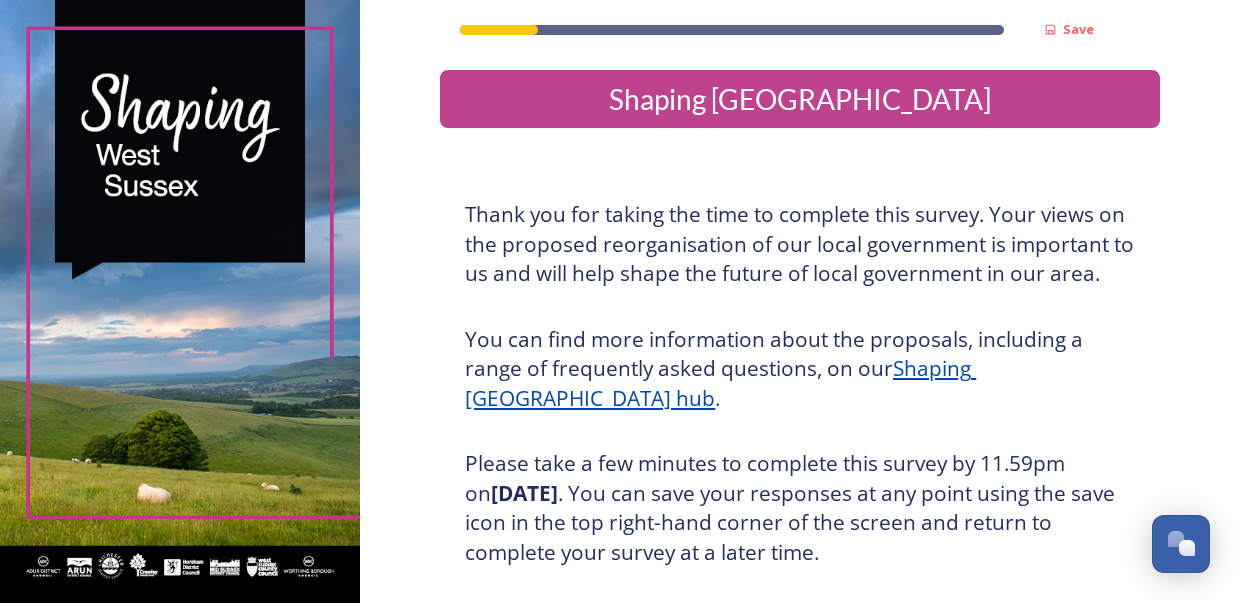 click on "Thank you for taking the time to complete this survey. Your views on the proposed reorganisation of our local government is important to us and will help shape the future of local government in our area.  You can find more information about the proposals, including a range of frequently asked questions, on our  Shaping [GEOGRAPHIC_DATA] hub . Please take a few minutes to complete this survey by 11.59pm [DATE][DATE] . You can save your responses at any point using the save icon in the top right-hand corner of the screen and return to complete your survey at a later time.  If you have any questions, or would prefer to complete the survey  in an alternative way, please email us at:  [EMAIL_ADDRESS][DOMAIN_NAME] .  Paper copies and large print versions are available at your local council reception and at [GEOGRAPHIC_DATA]." at bounding box center (800, 460) 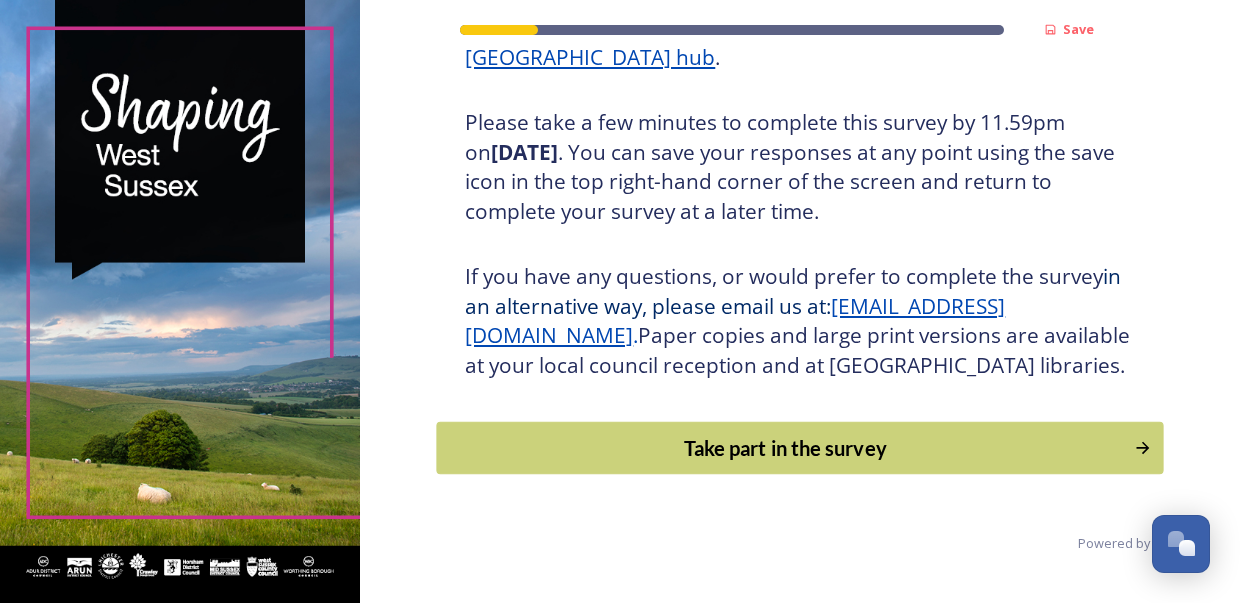 scroll, scrollTop: 375, scrollLeft: 0, axis: vertical 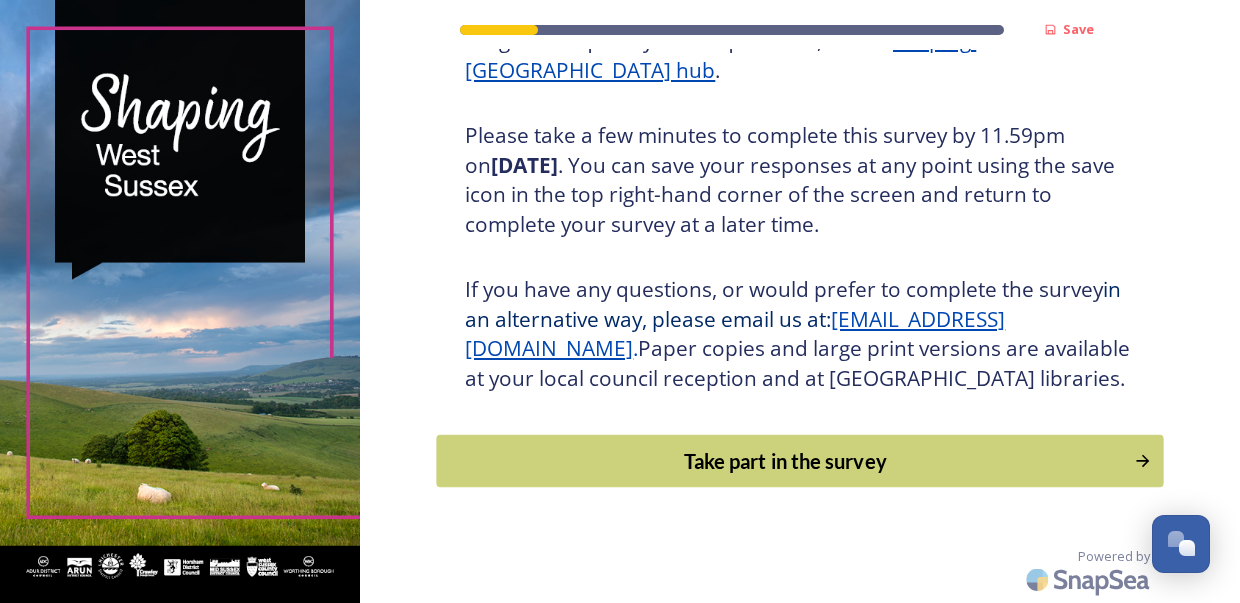 click on "Take part in the survey" at bounding box center (786, 461) 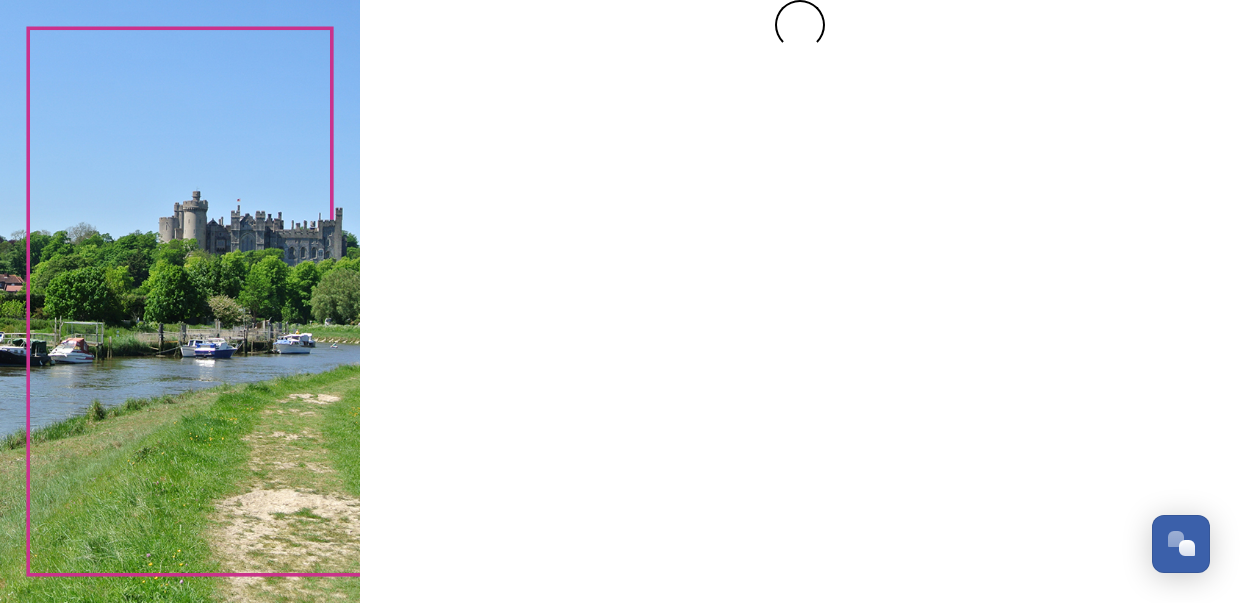 scroll, scrollTop: 0, scrollLeft: 0, axis: both 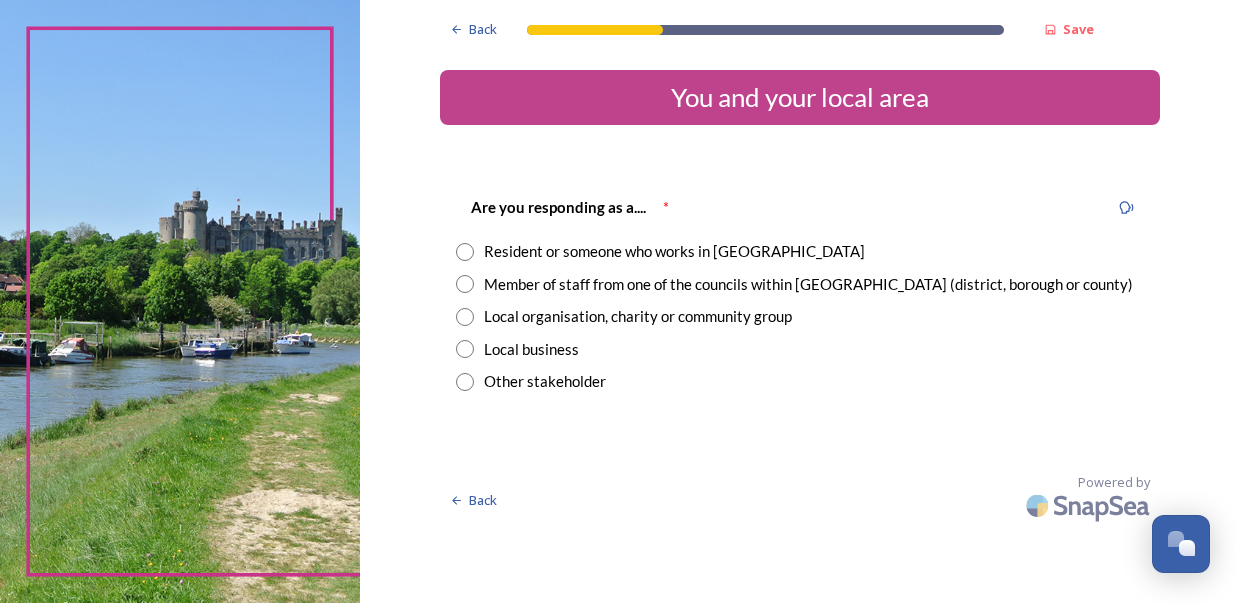 click at bounding box center [465, 252] 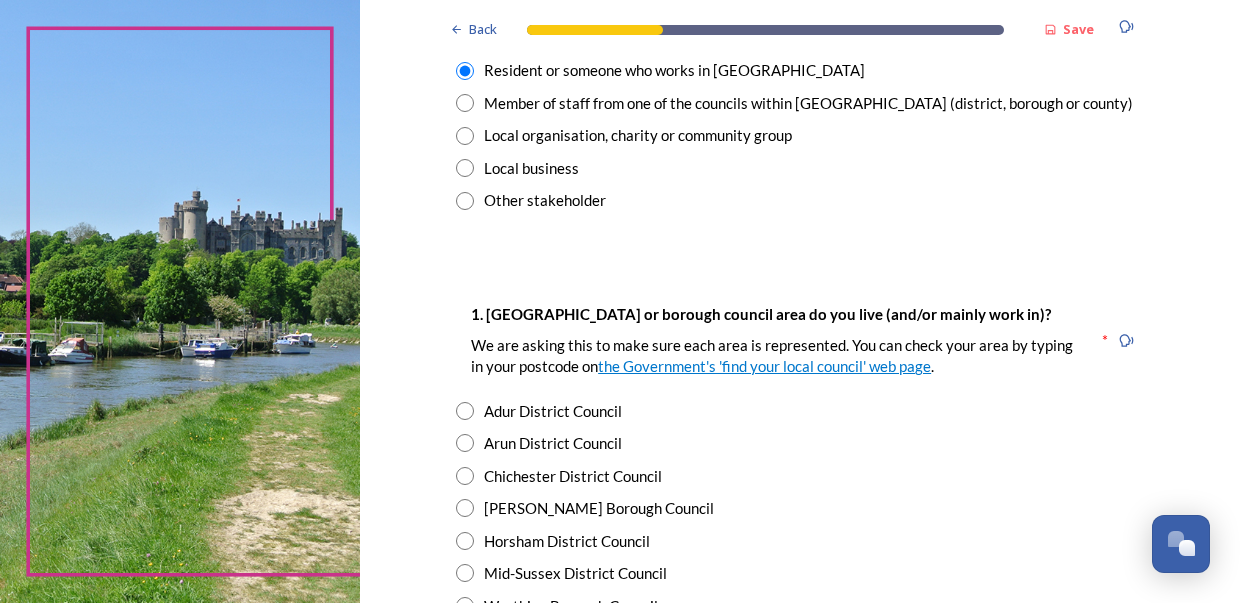 scroll, scrollTop: 192, scrollLeft: 0, axis: vertical 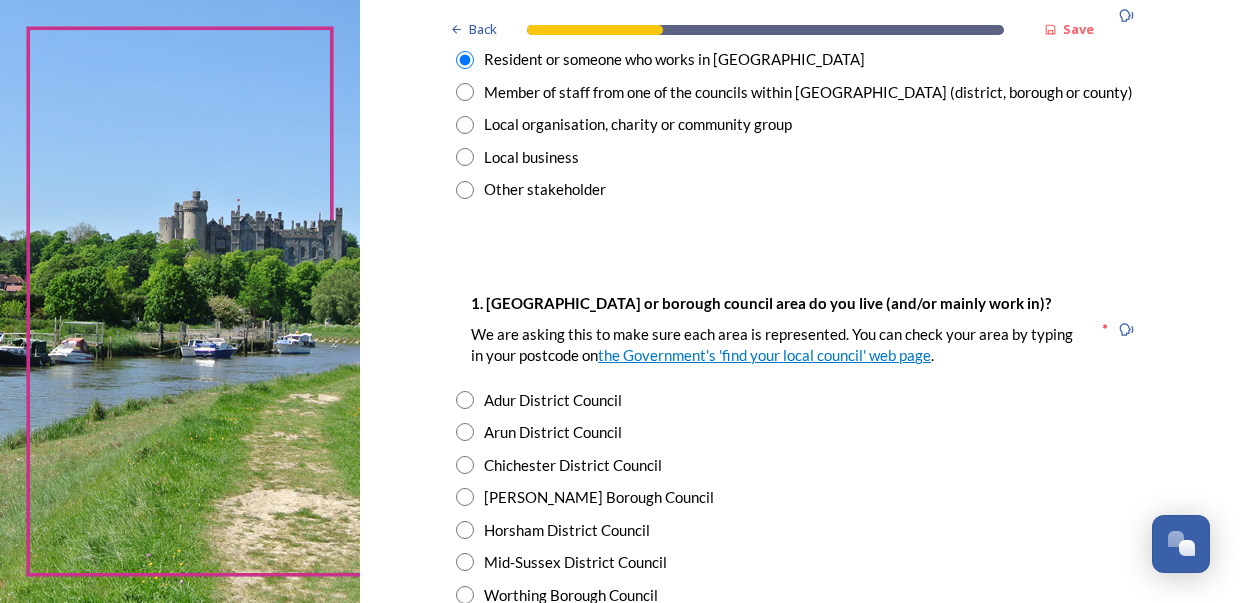 click at bounding box center (465, 400) 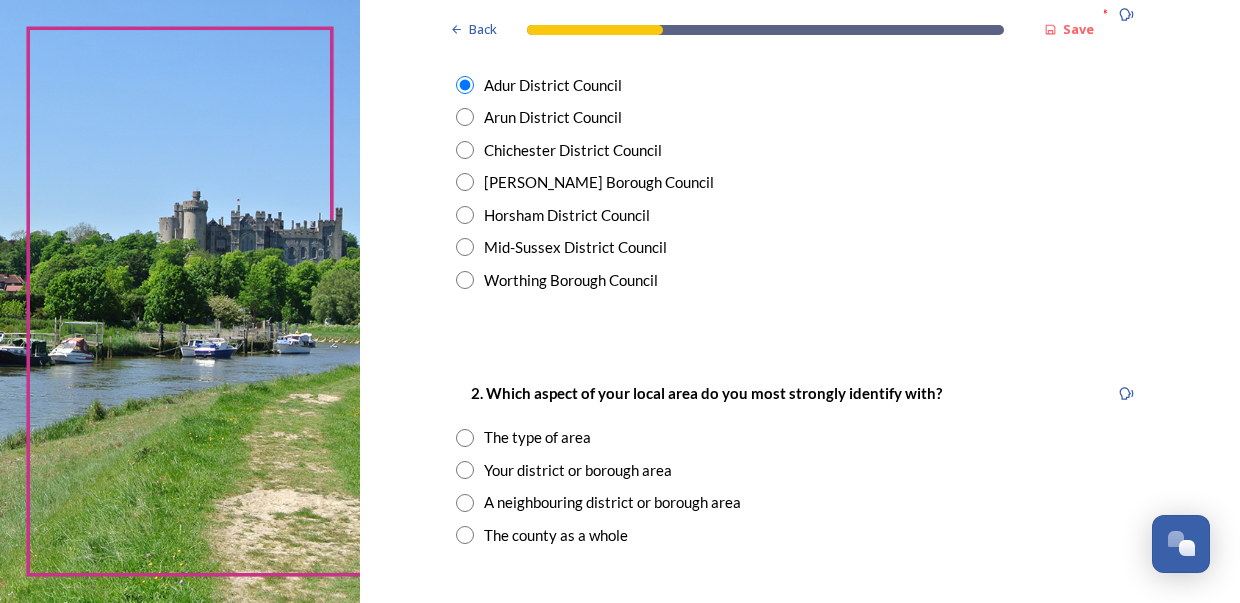 scroll, scrollTop: 512, scrollLeft: 0, axis: vertical 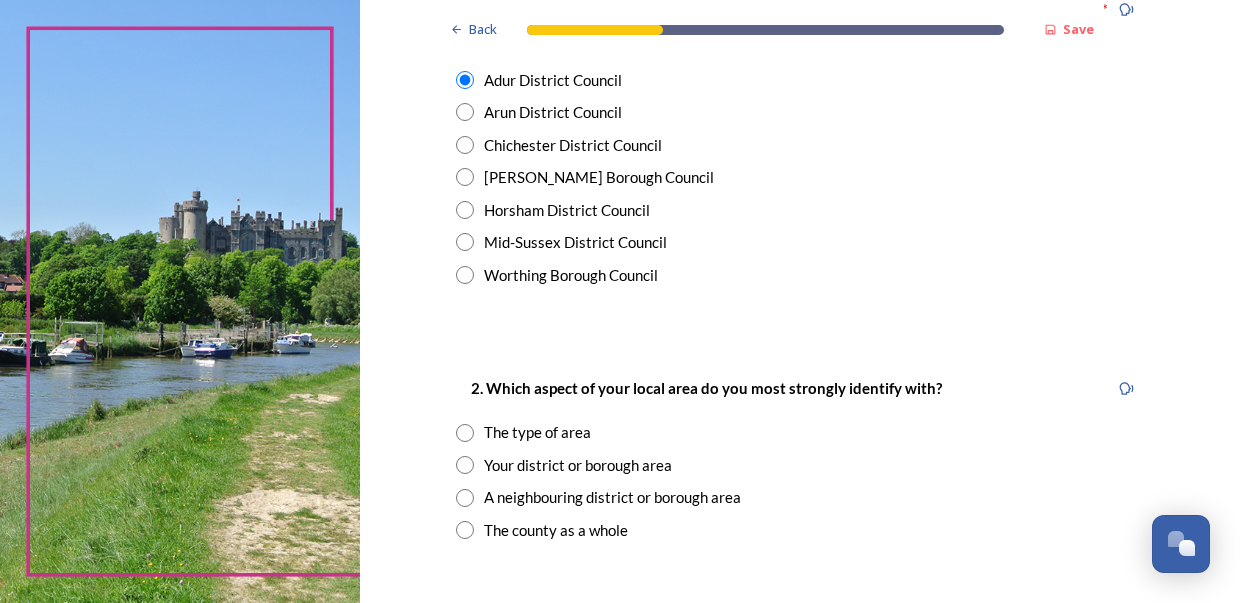 click at bounding box center [465, 433] 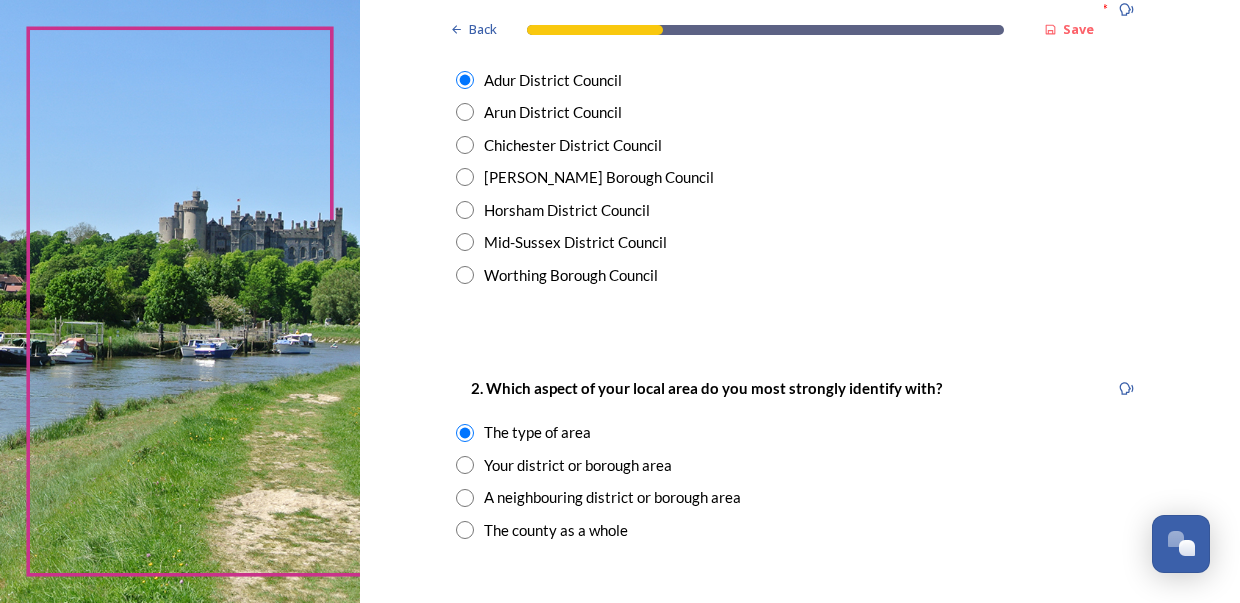 click on "The county as a whole" at bounding box center [800, 530] 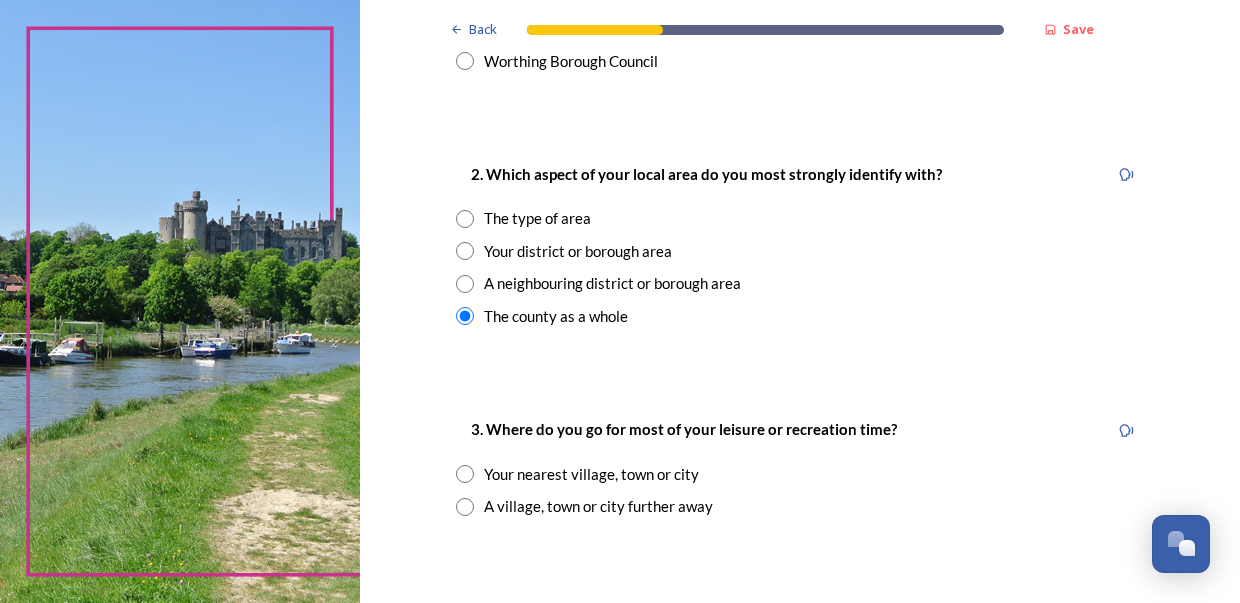 scroll, scrollTop: 740, scrollLeft: 0, axis: vertical 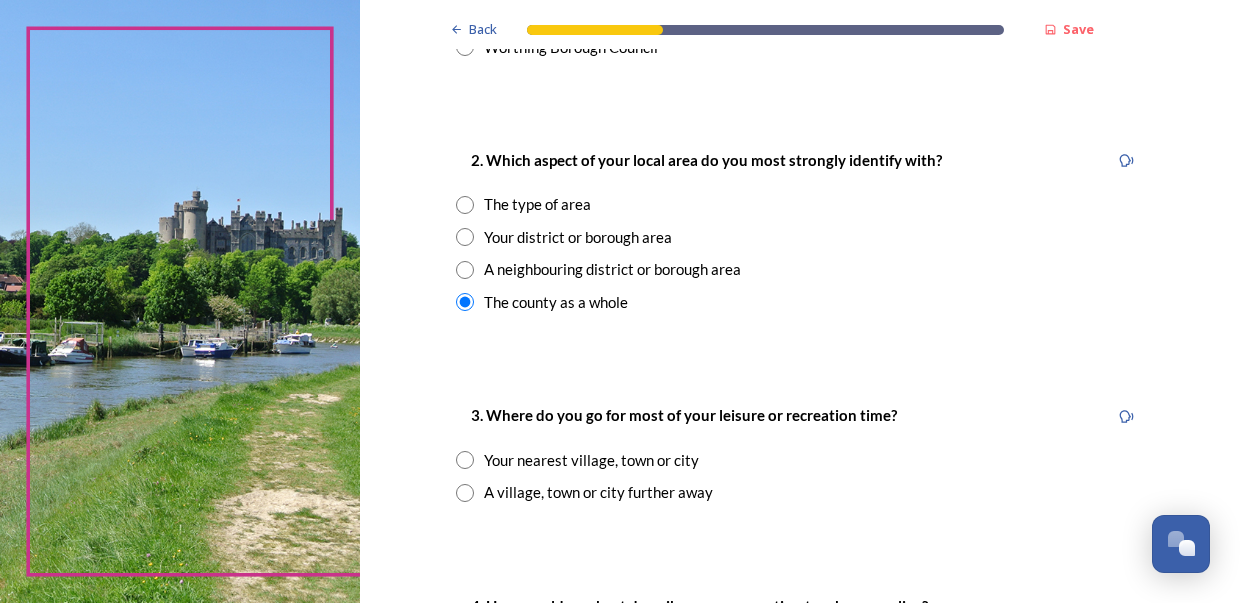 click at bounding box center (465, 460) 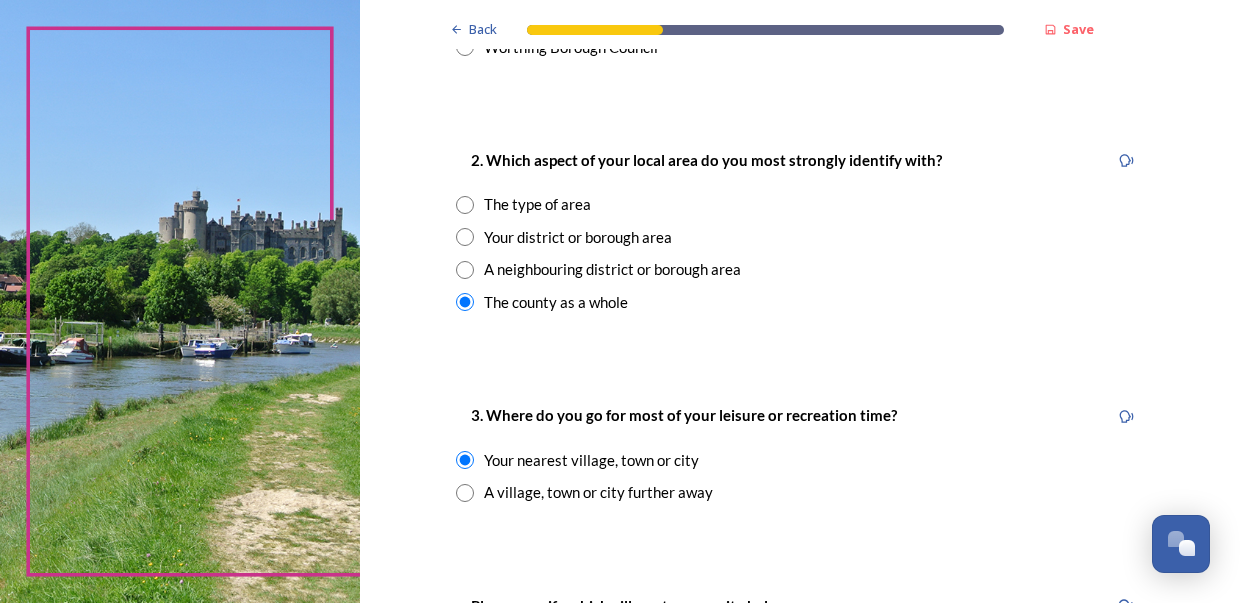 click on "3. Where do you go for most of your leisure or recreation time? Your nearest village, town or city A village, town or city further away" at bounding box center [800, 453] 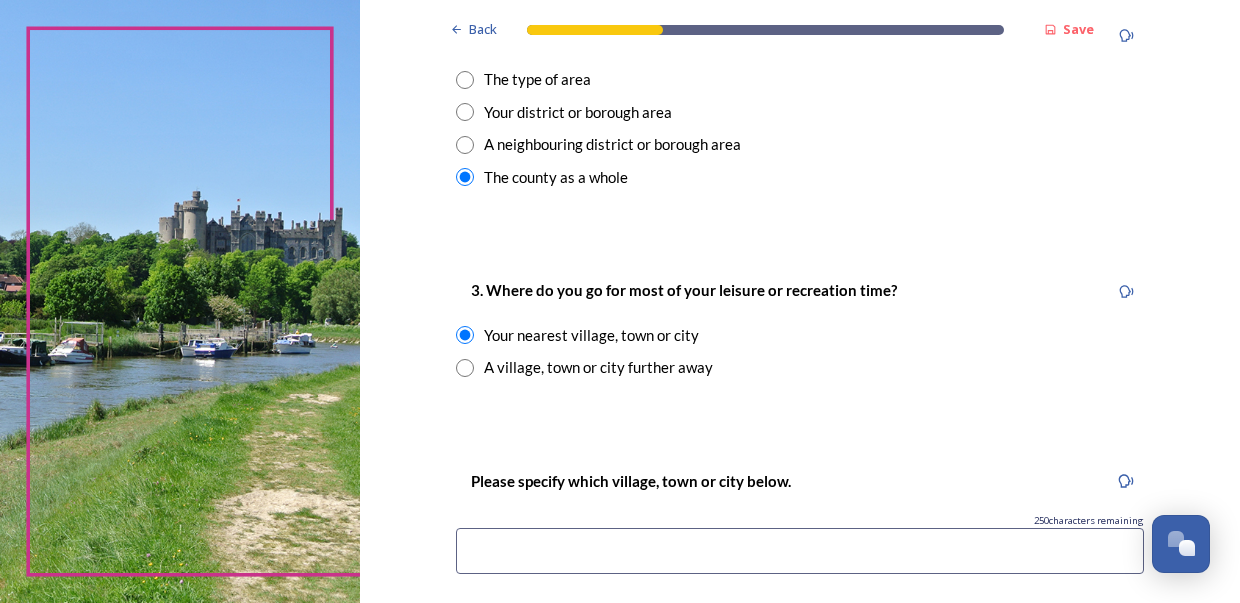 scroll, scrollTop: 869, scrollLeft: 0, axis: vertical 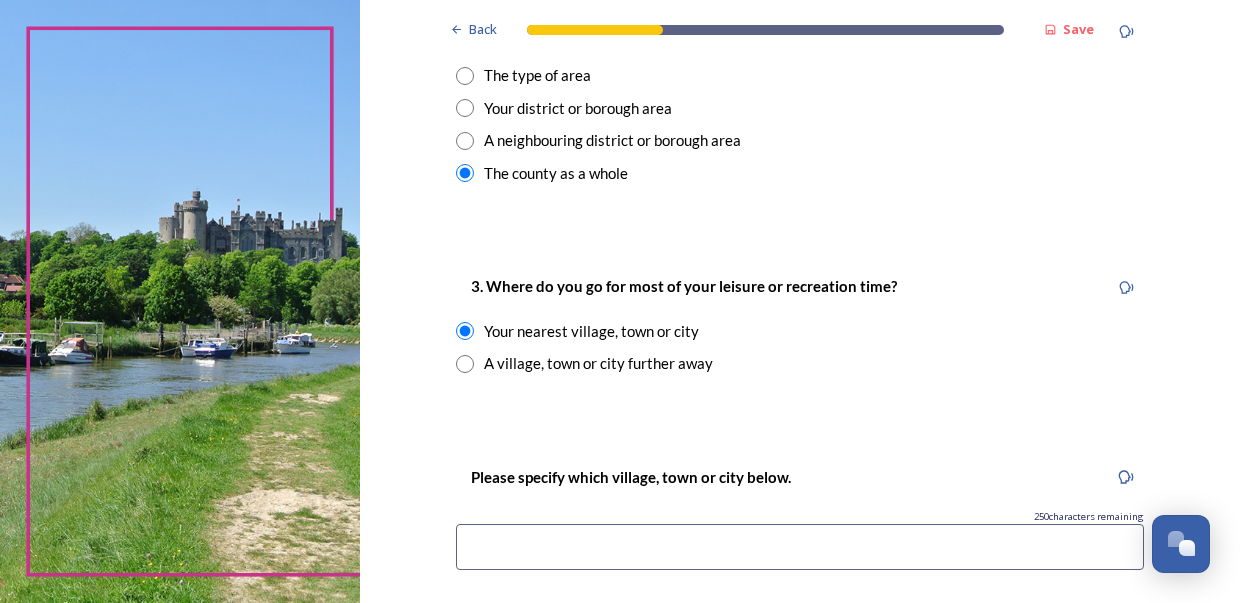 click at bounding box center [800, 547] 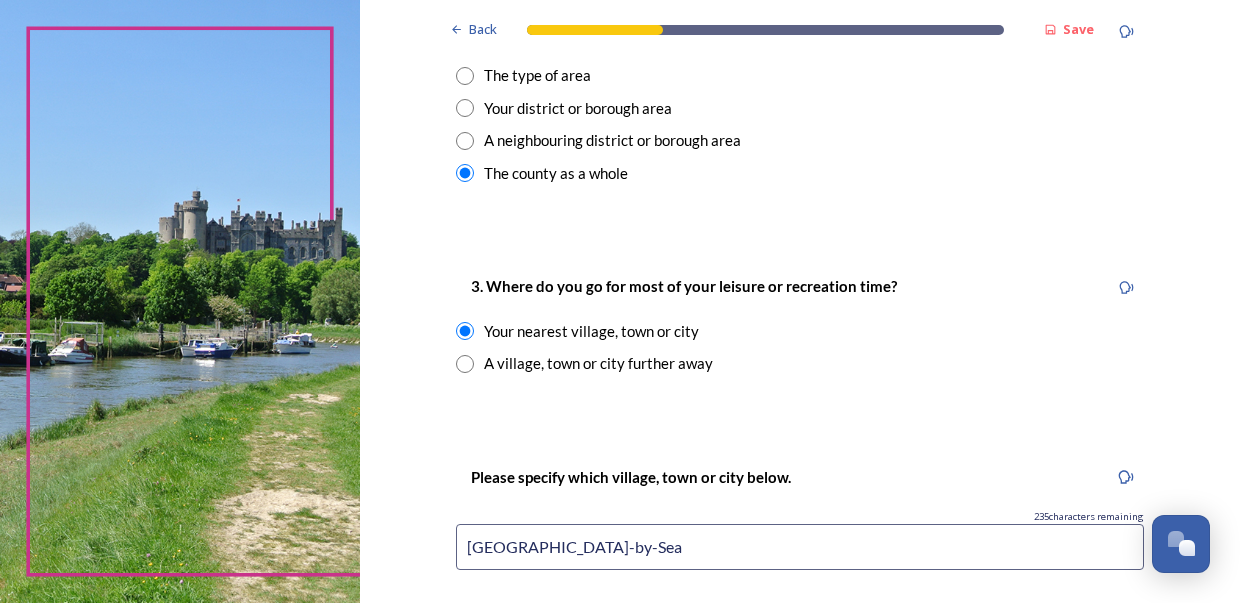 type on "[GEOGRAPHIC_DATA]-by-Sea" 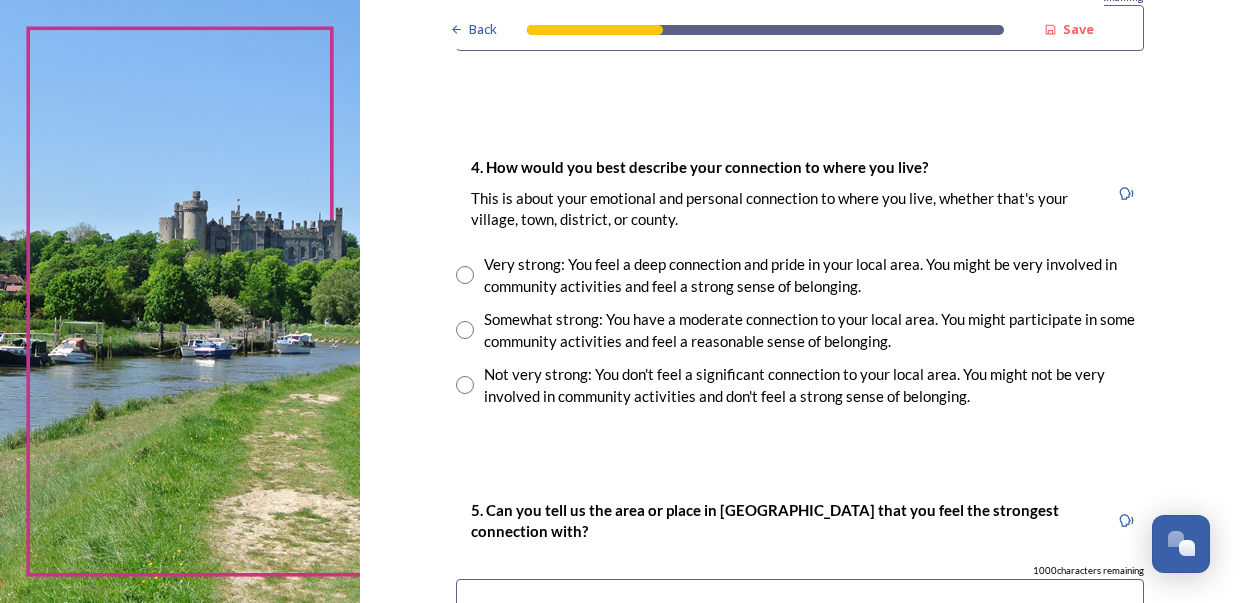 scroll, scrollTop: 1396, scrollLeft: 0, axis: vertical 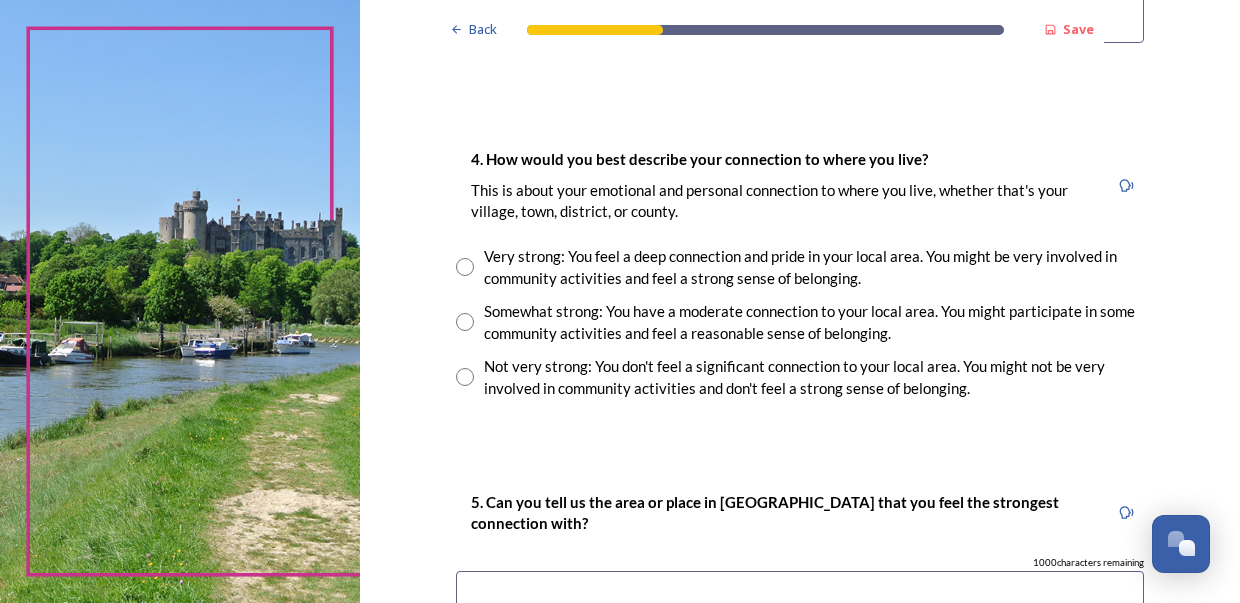 click at bounding box center (465, 322) 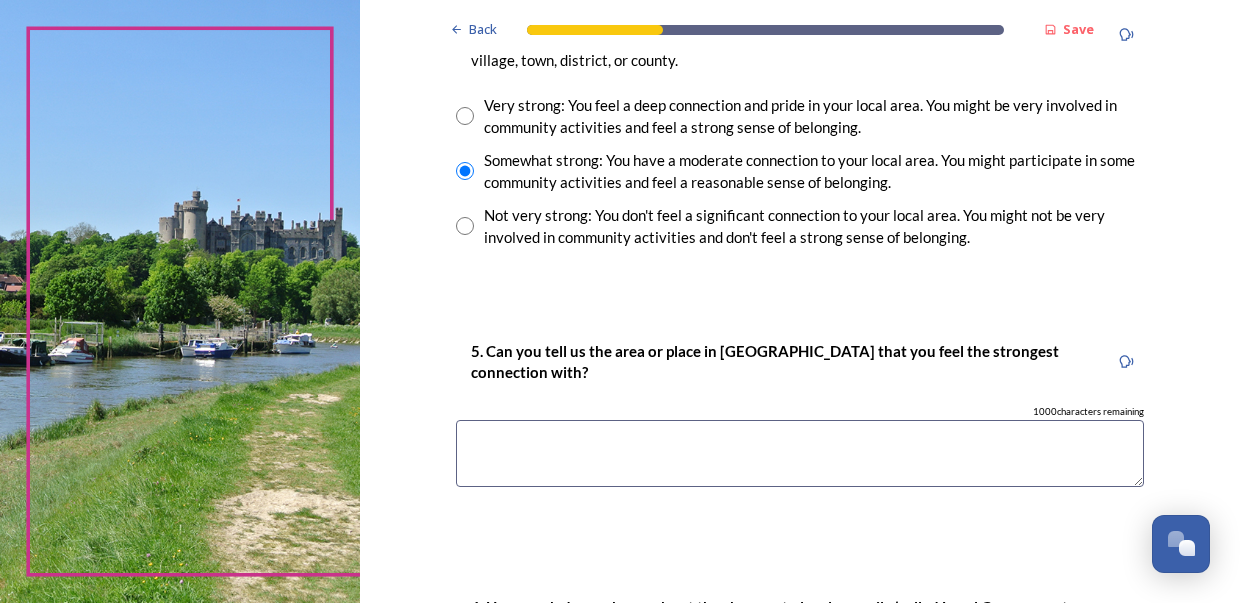 scroll, scrollTop: 1567, scrollLeft: 0, axis: vertical 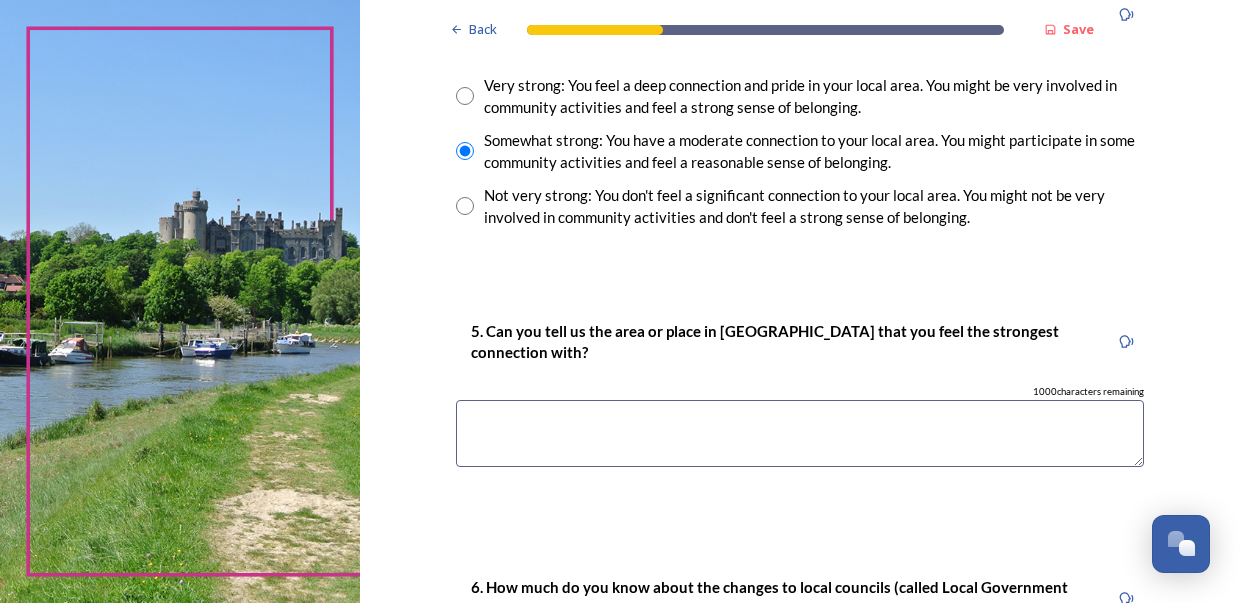 click at bounding box center [800, 433] 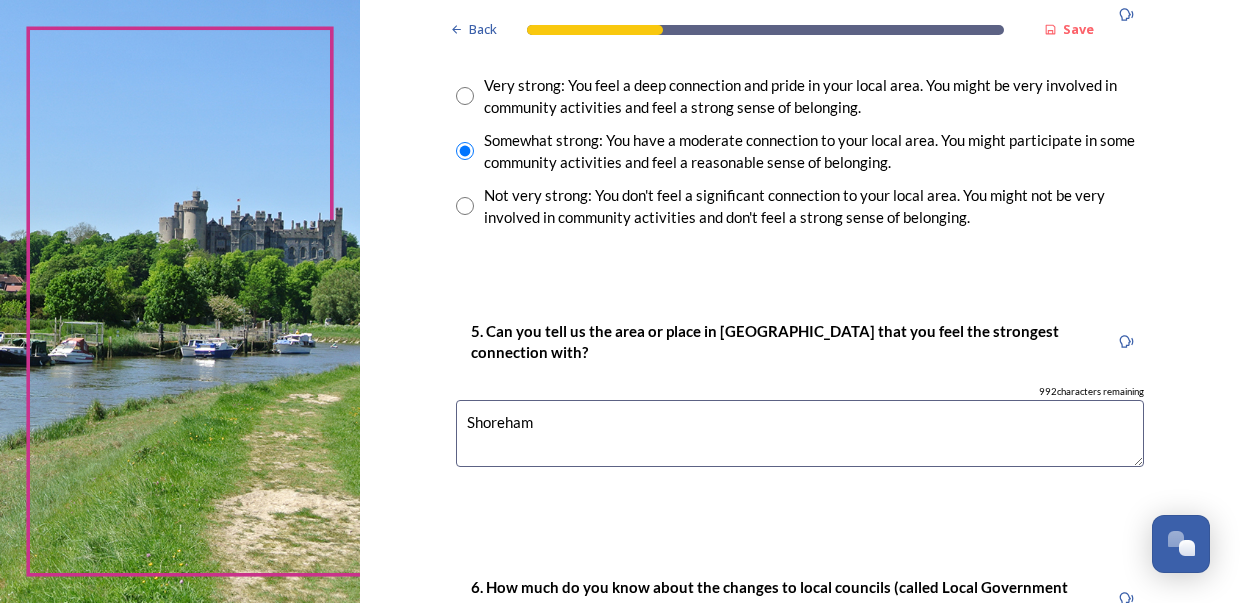 type on "Shoreham" 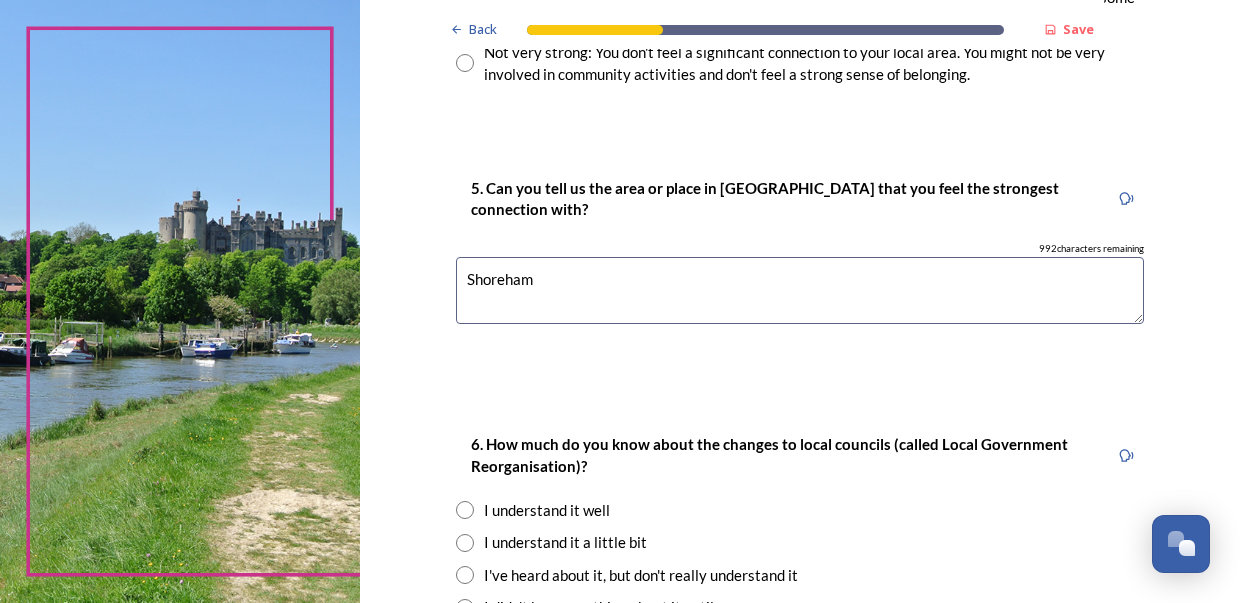 scroll, scrollTop: 1737, scrollLeft: 0, axis: vertical 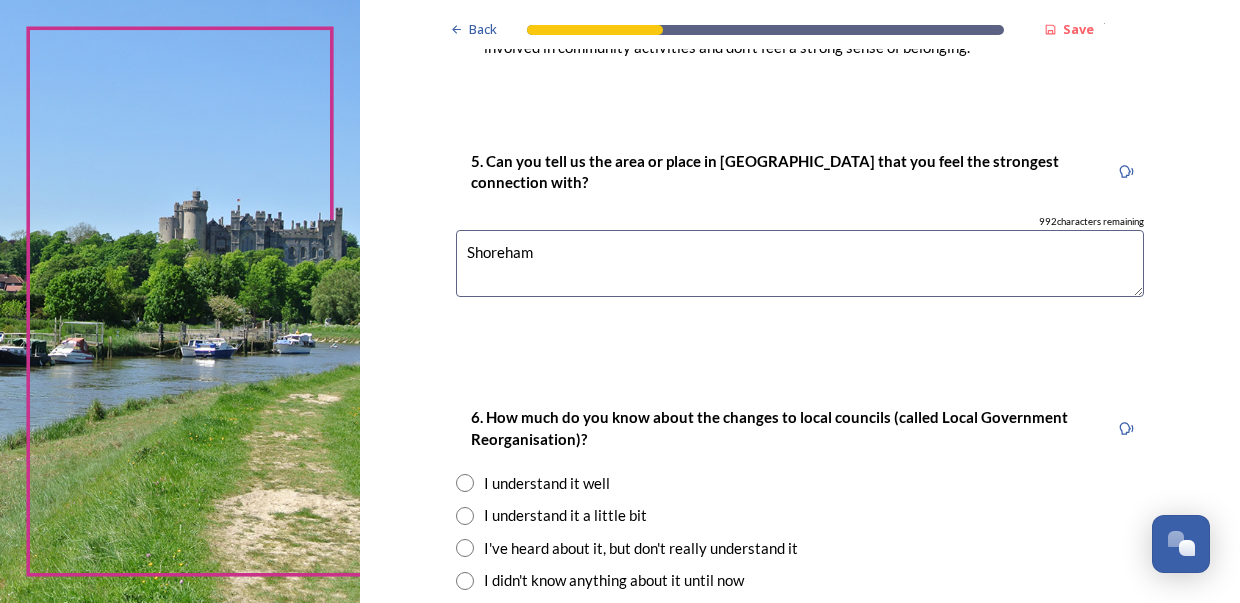 click at bounding box center [465, 581] 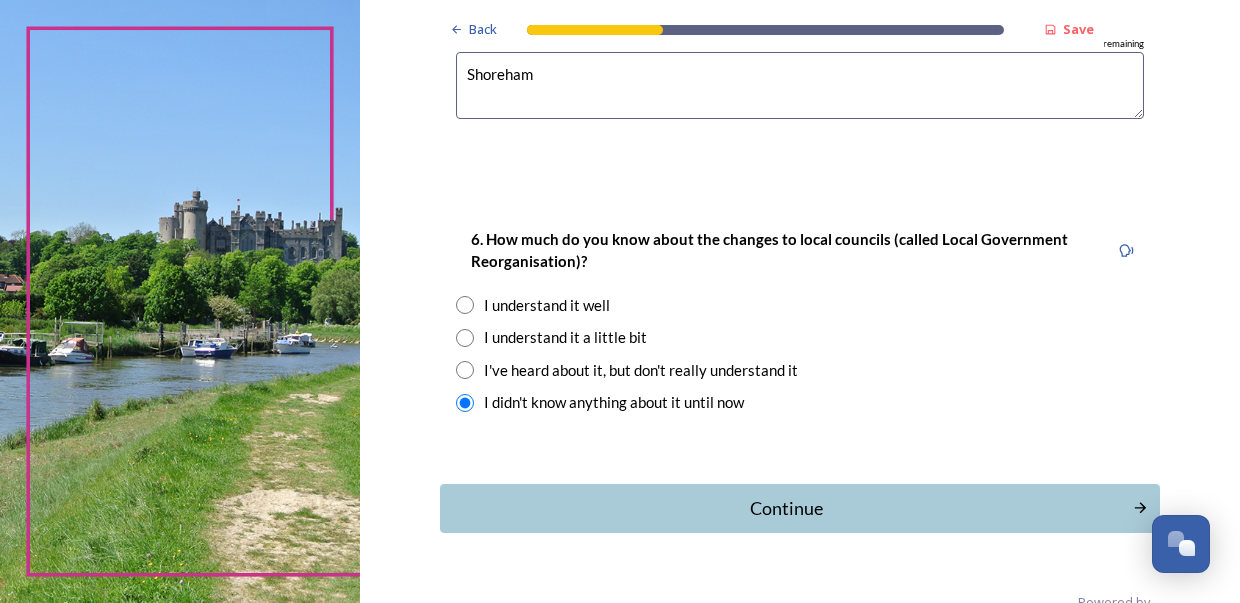 scroll, scrollTop: 1938, scrollLeft: 0, axis: vertical 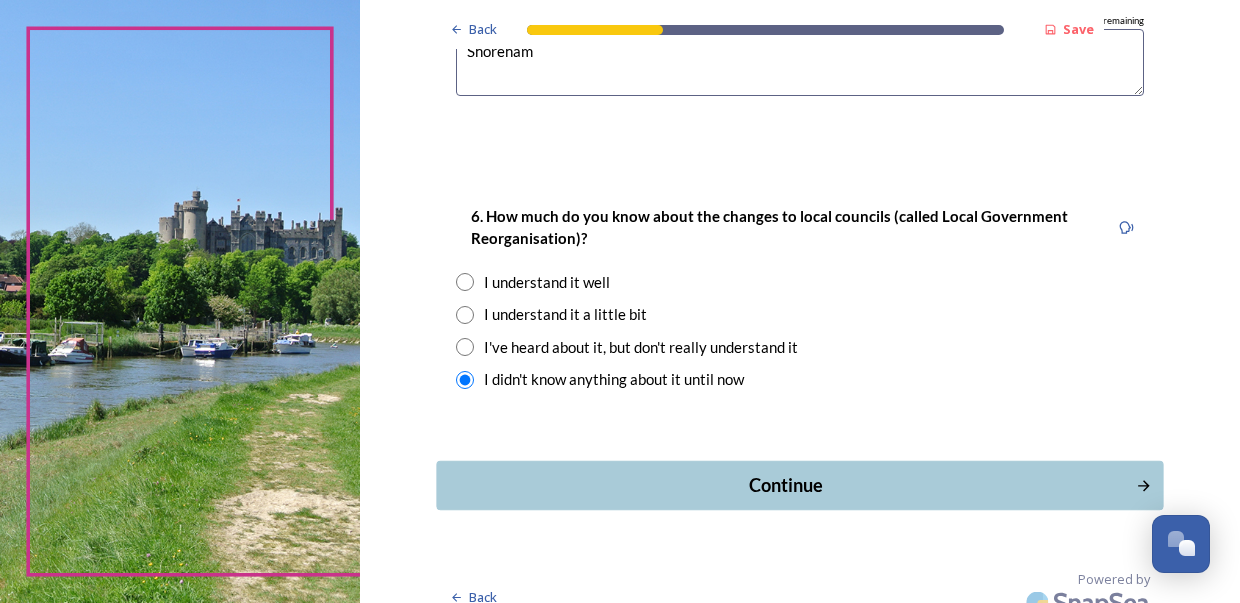 click on "Continue" at bounding box center (786, 485) 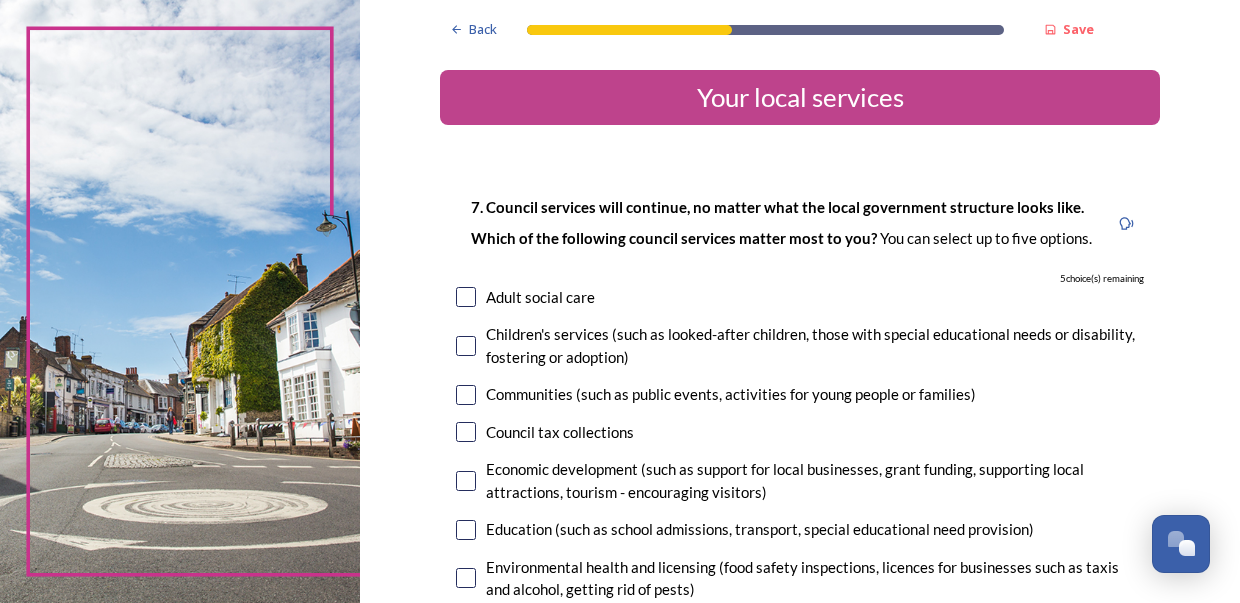 click at bounding box center (466, 297) 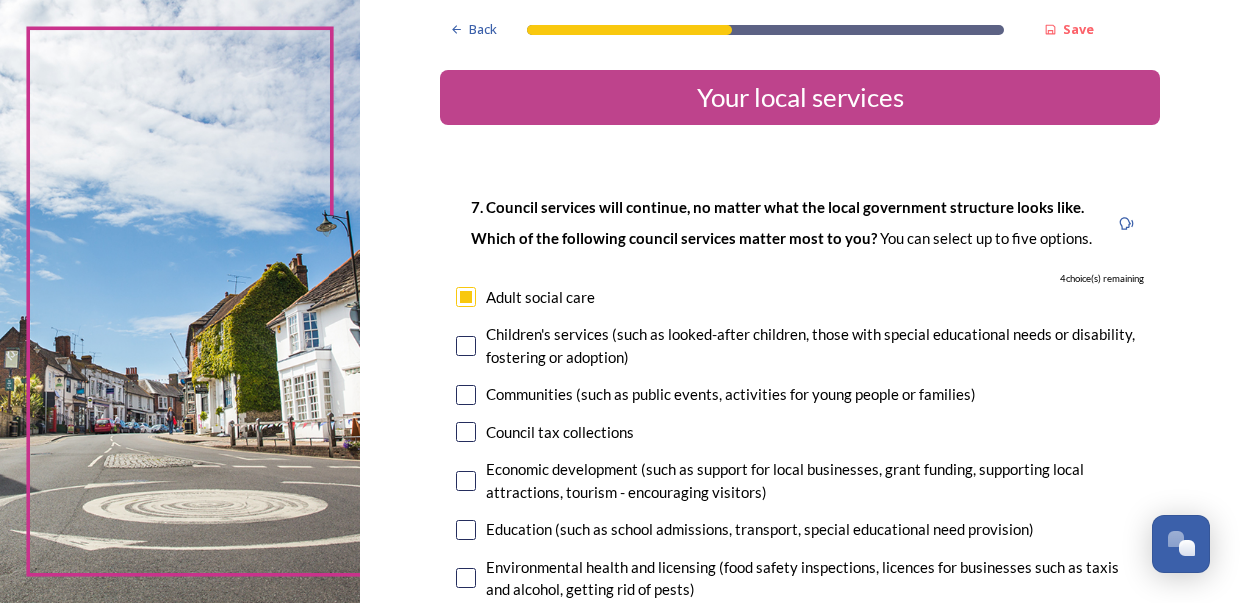 click at bounding box center [466, 346] 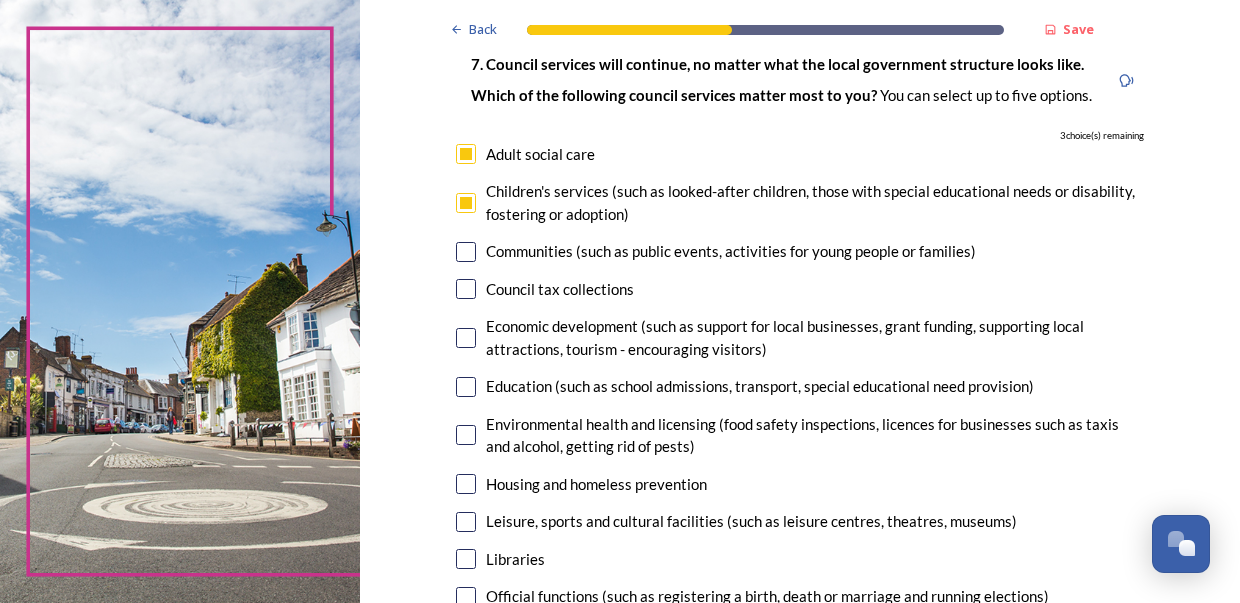 scroll, scrollTop: 149, scrollLeft: 0, axis: vertical 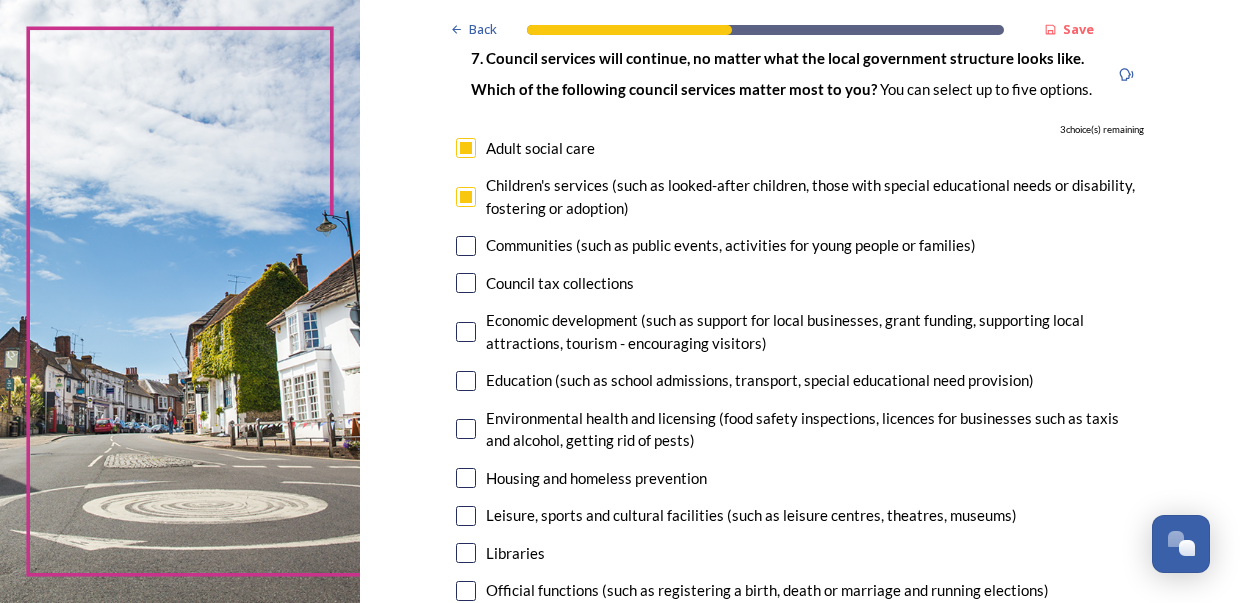 click at bounding box center [466, 381] 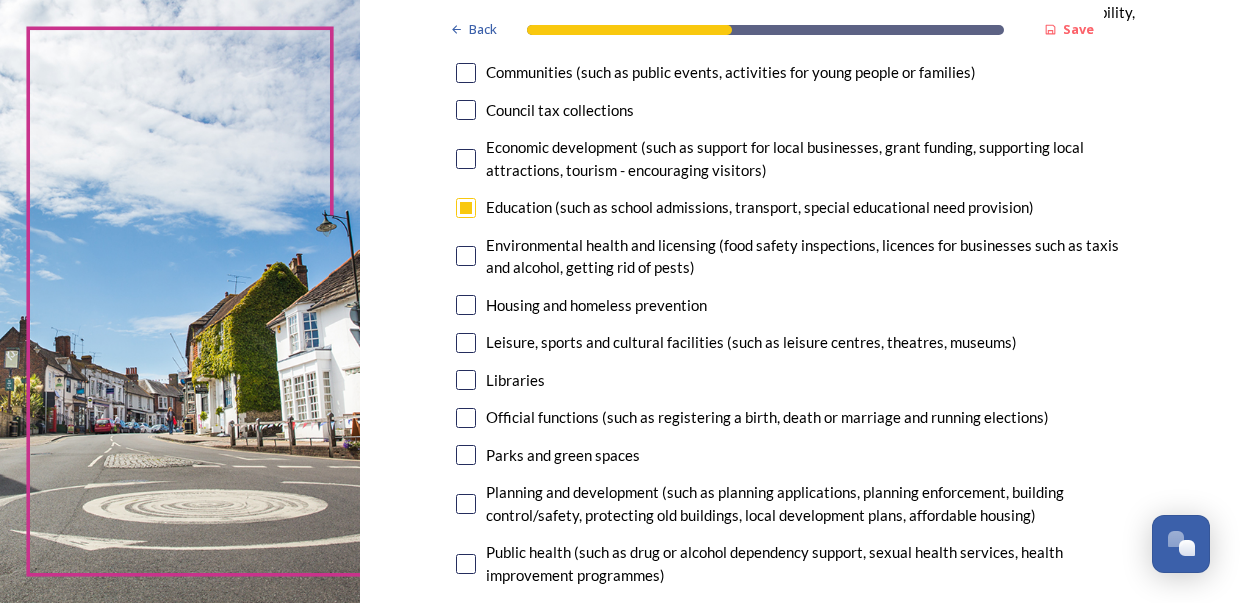 scroll, scrollTop: 325, scrollLeft: 0, axis: vertical 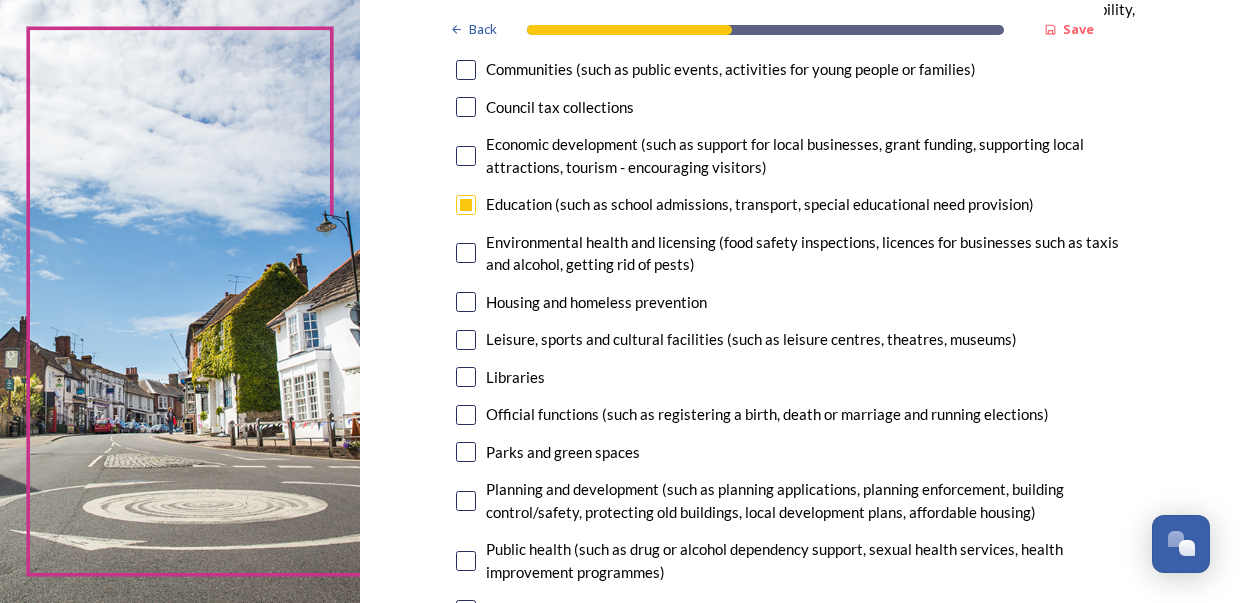 click at bounding box center (466, 377) 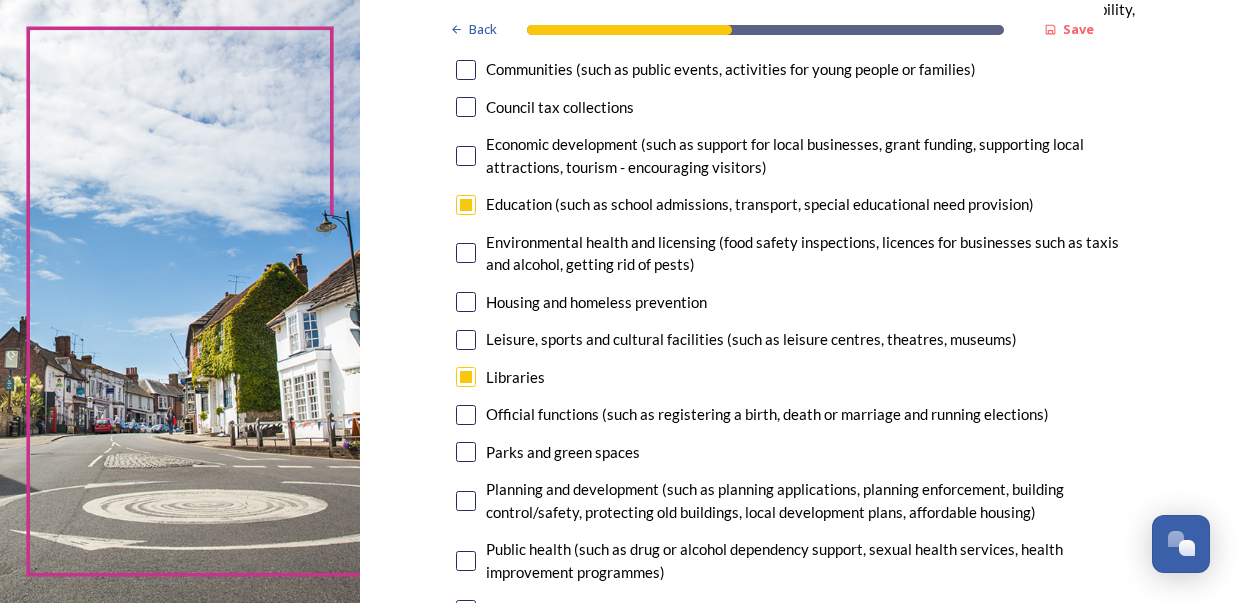 click at bounding box center (466, 452) 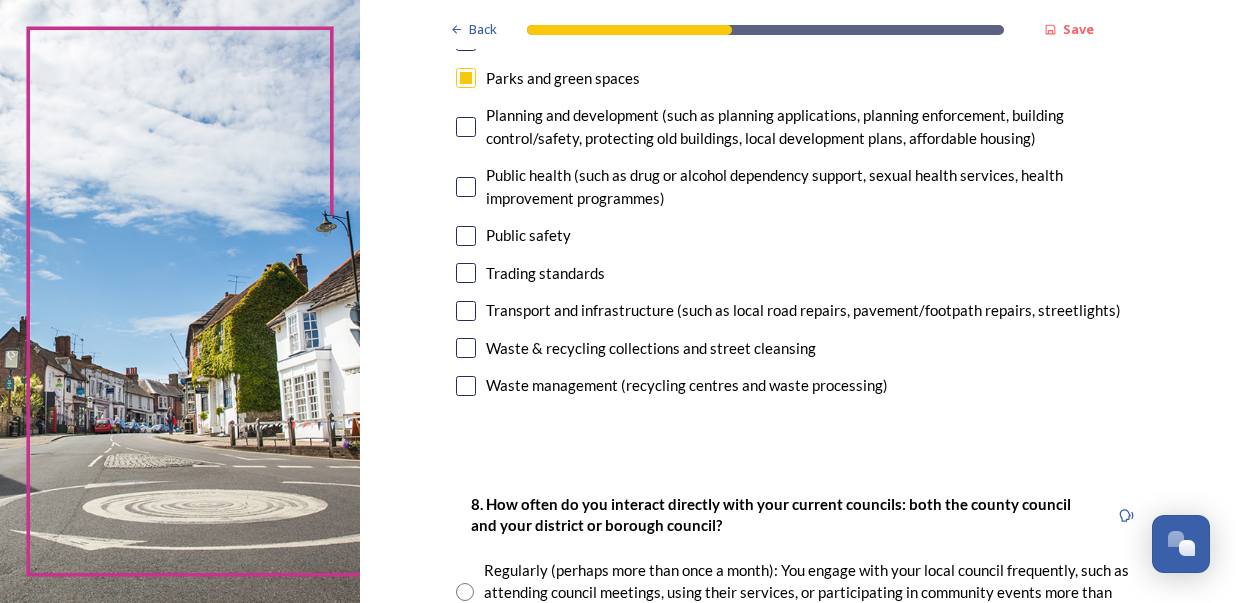 scroll, scrollTop: 706, scrollLeft: 0, axis: vertical 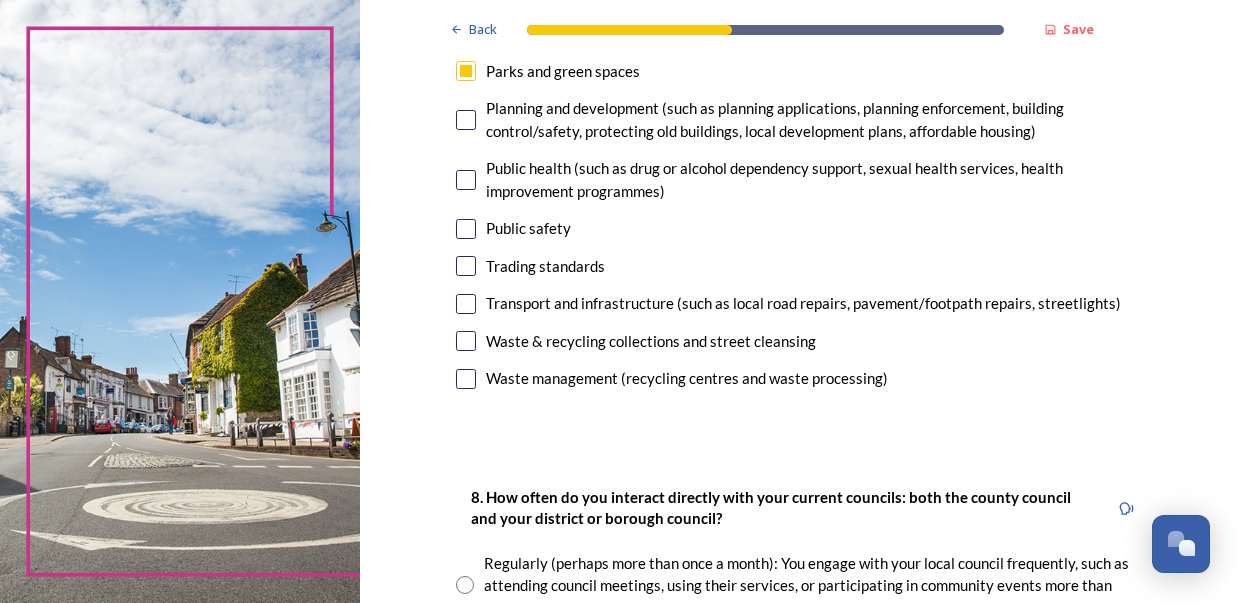 click at bounding box center (466, 304) 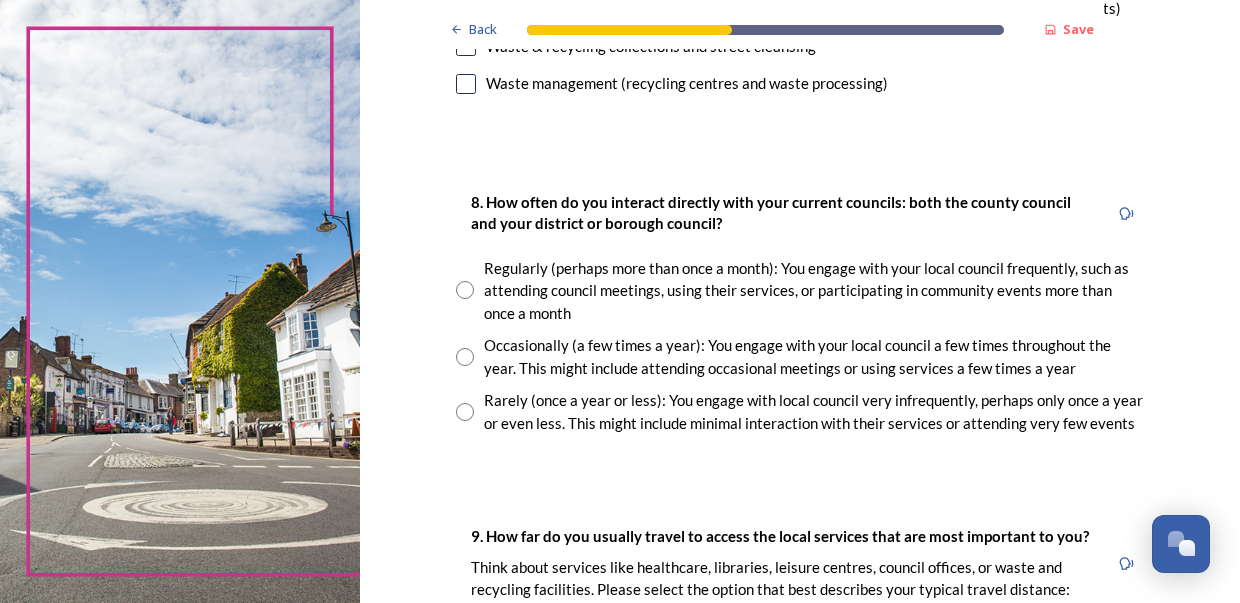 scroll, scrollTop: 984, scrollLeft: 0, axis: vertical 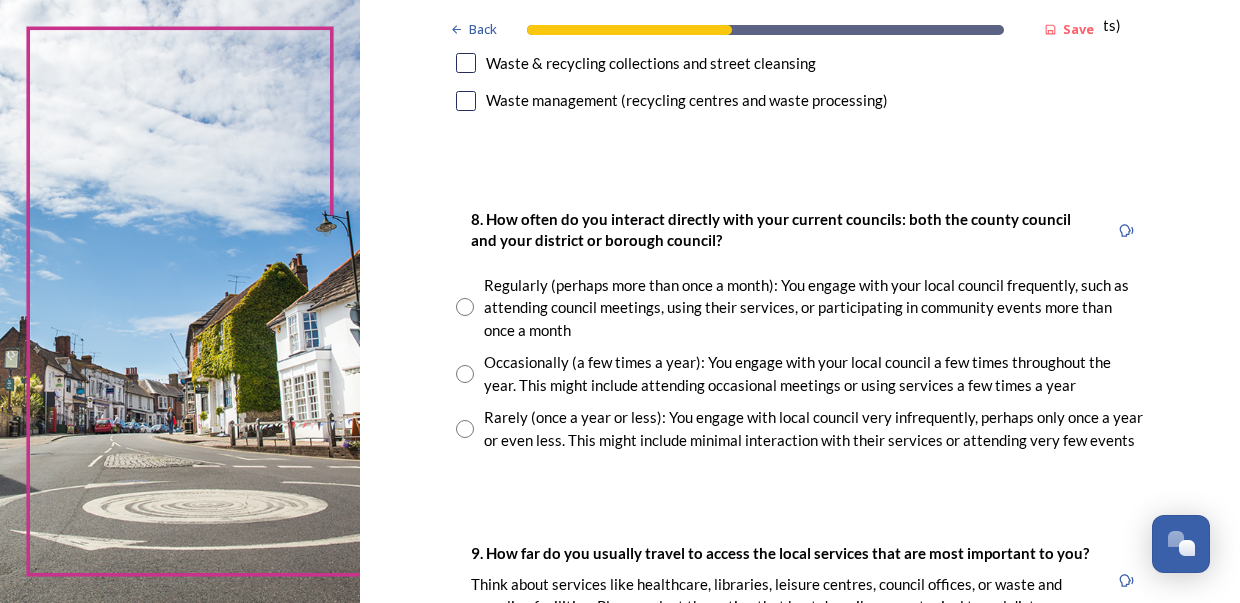 click at bounding box center [465, 374] 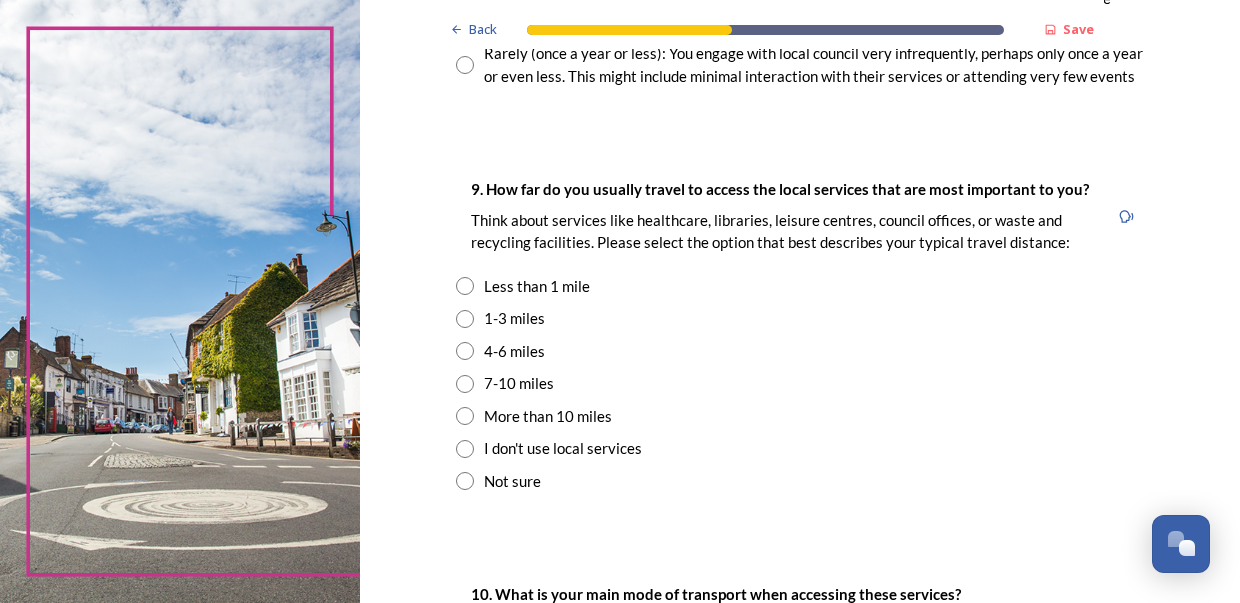 scroll, scrollTop: 1351, scrollLeft: 0, axis: vertical 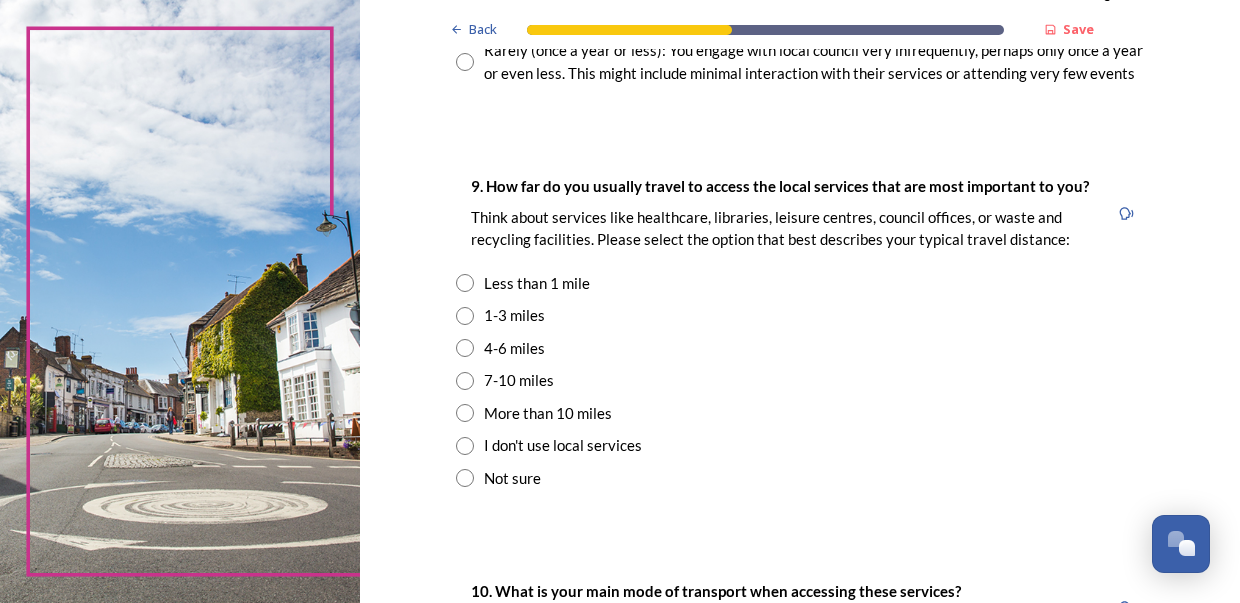 click at bounding box center [465, 283] 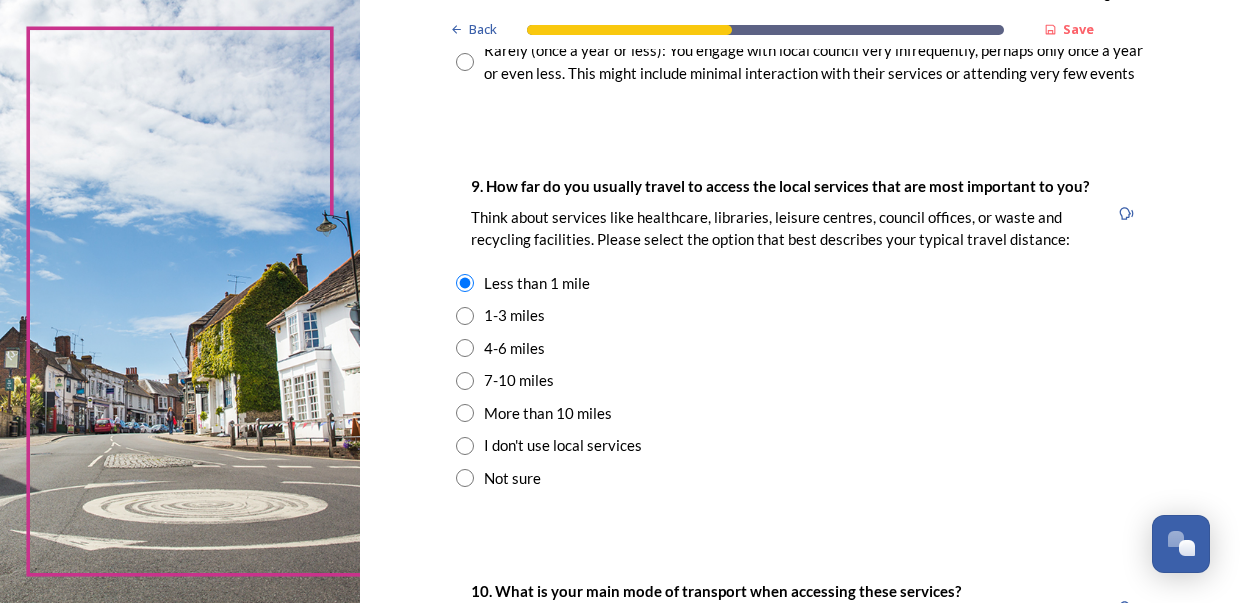 click at bounding box center [465, 316] 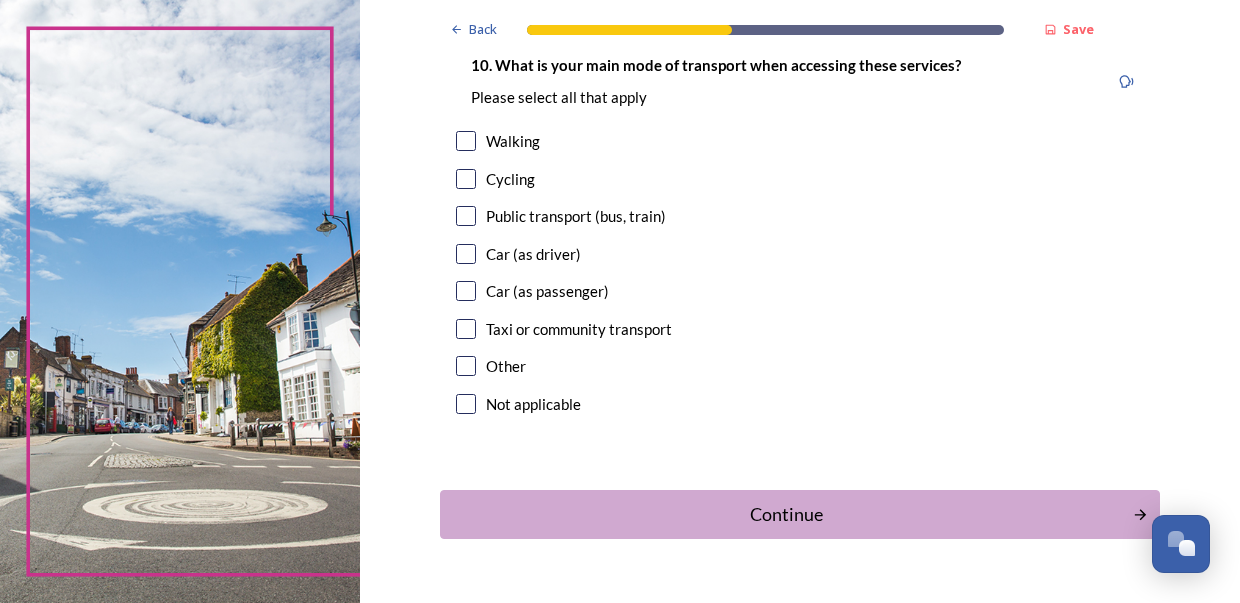 scroll, scrollTop: 1881, scrollLeft: 0, axis: vertical 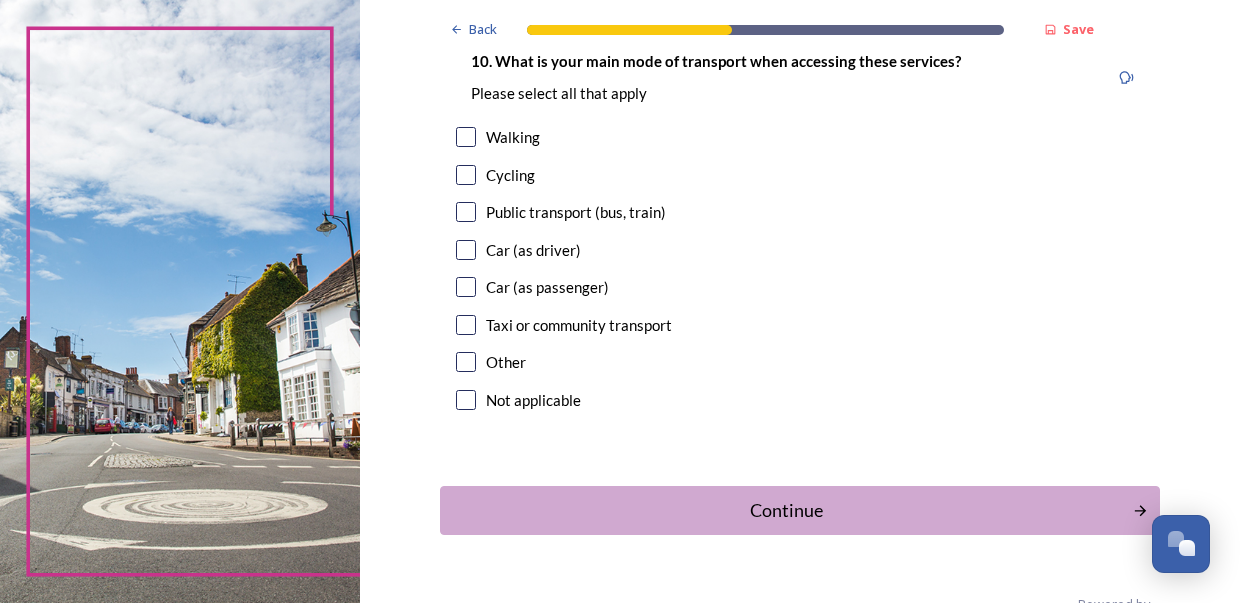 click at bounding box center [466, 250] 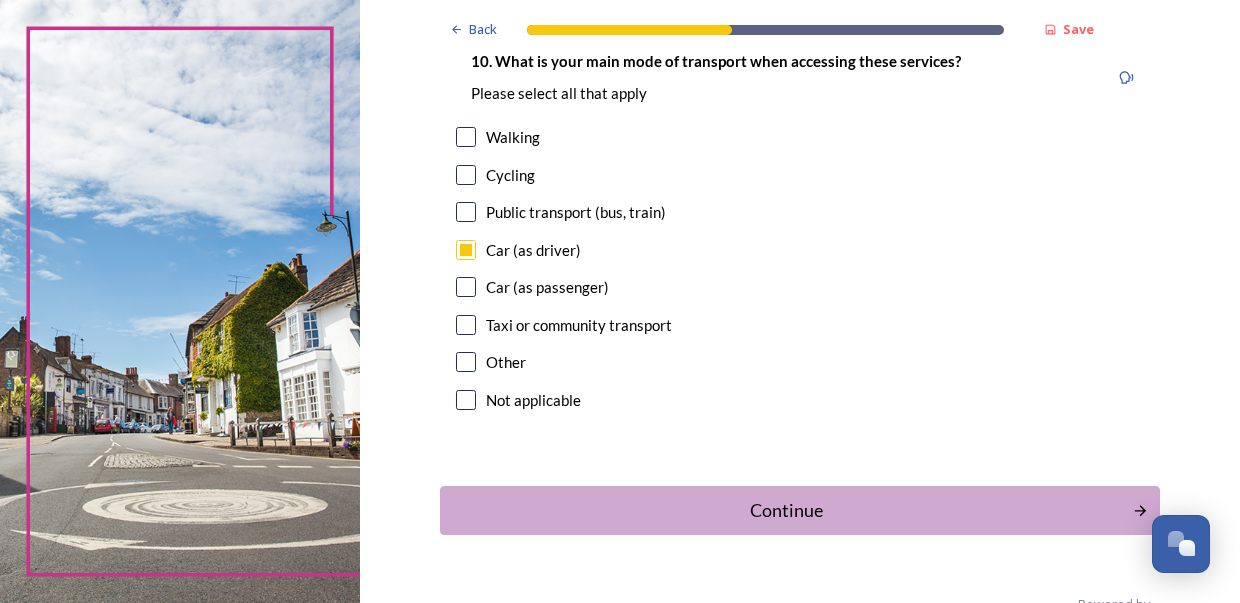 click at bounding box center (466, 212) 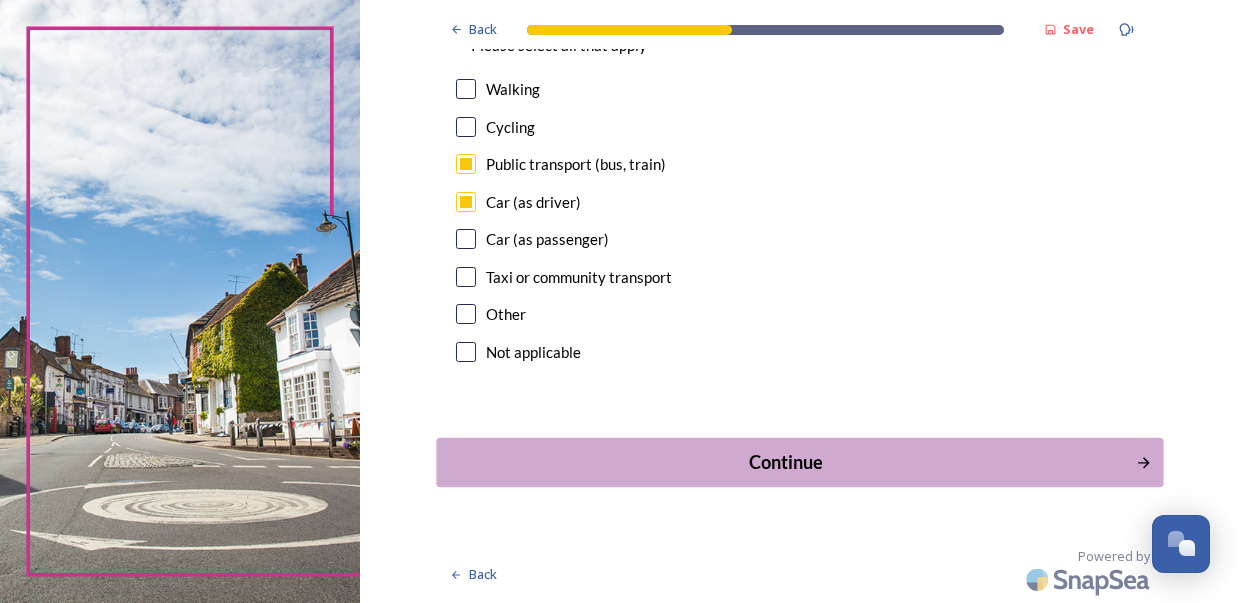 scroll, scrollTop: 2030, scrollLeft: 0, axis: vertical 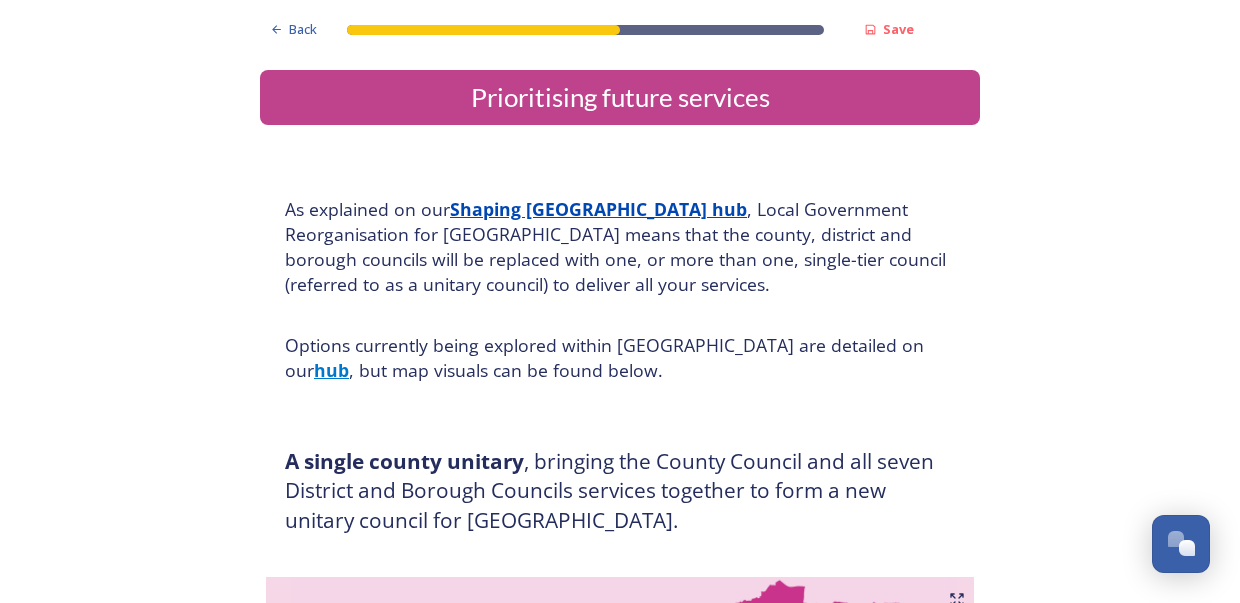 click on "Back Save Prioritising future services As explained on our  Shaping [GEOGRAPHIC_DATA] hub , Local Government Reorganisation for [GEOGRAPHIC_DATA] means that the county, district and borough councils will be replaced with one, or more than one, single-tier council (referred to as a unitary council) to deliver all your services.  Options currently being explored within [GEOGRAPHIC_DATA] are detailed on our  hub , but map visuals can be found below. A single county unitary , bringing the County Council and all seven District and Borough Councils services together to form a new unitary council for [GEOGRAPHIC_DATA]. Single unitary model (You can enlarge this map by clicking on the square expand icon in the top right of the image) Two unitary option, variation 1  -   one unitary combining Arun, [GEOGRAPHIC_DATA] and Worthing footprints and one unitary combining Adur, [GEOGRAPHIC_DATA], [GEOGRAPHIC_DATA], and Mid-Sussex footprints. Two unitary model variation 1 (You can enlarge this map by clicking on the square expand icon in the top right of the image) * Other 5" at bounding box center (620, 3122) 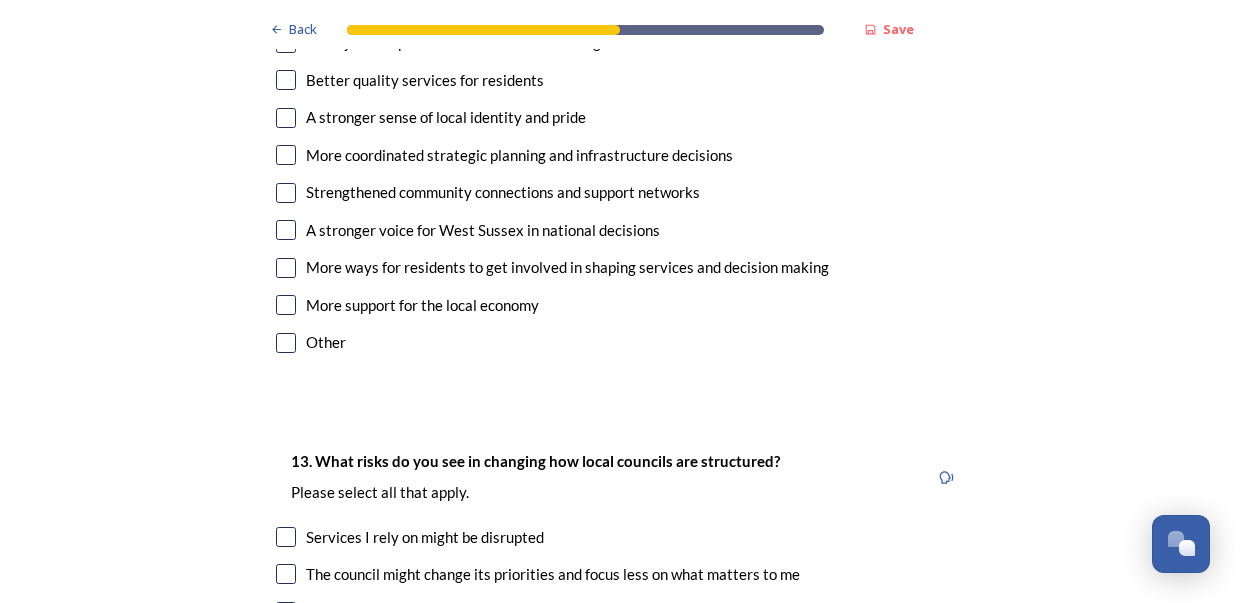 scroll, scrollTop: 3206, scrollLeft: 0, axis: vertical 